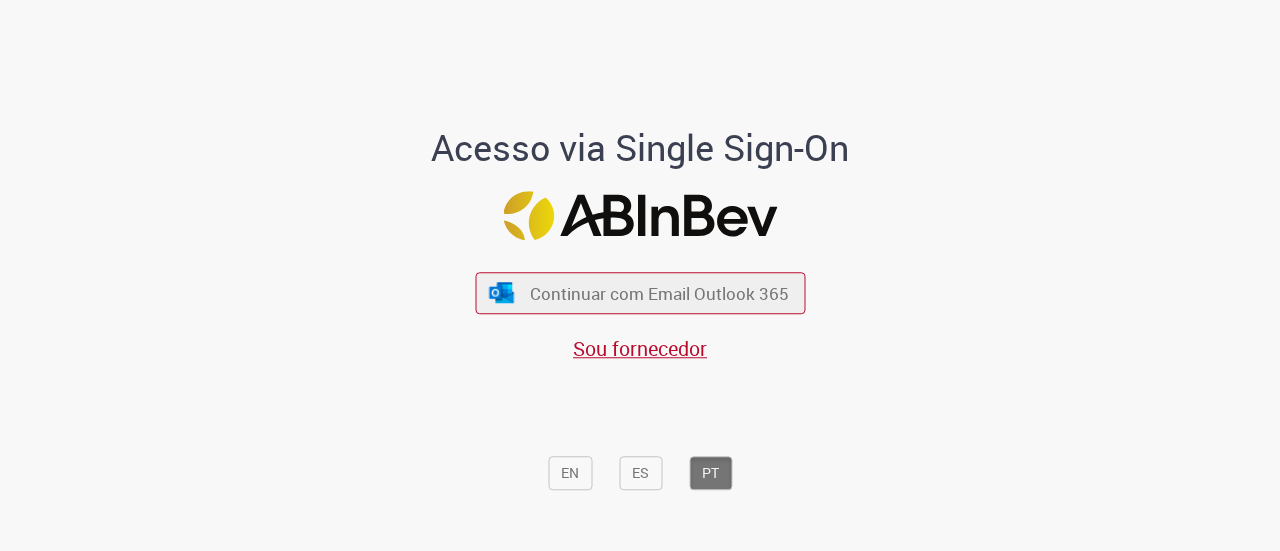 scroll, scrollTop: 0, scrollLeft: 0, axis: both 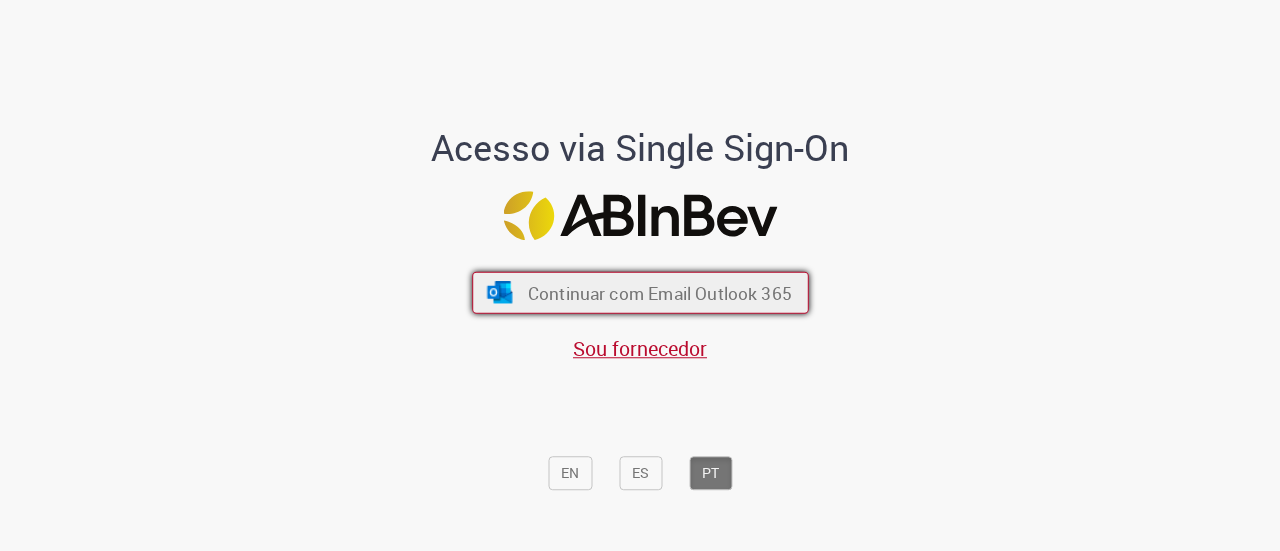 click on "Continuar com Email Outlook 365" at bounding box center (659, 292) 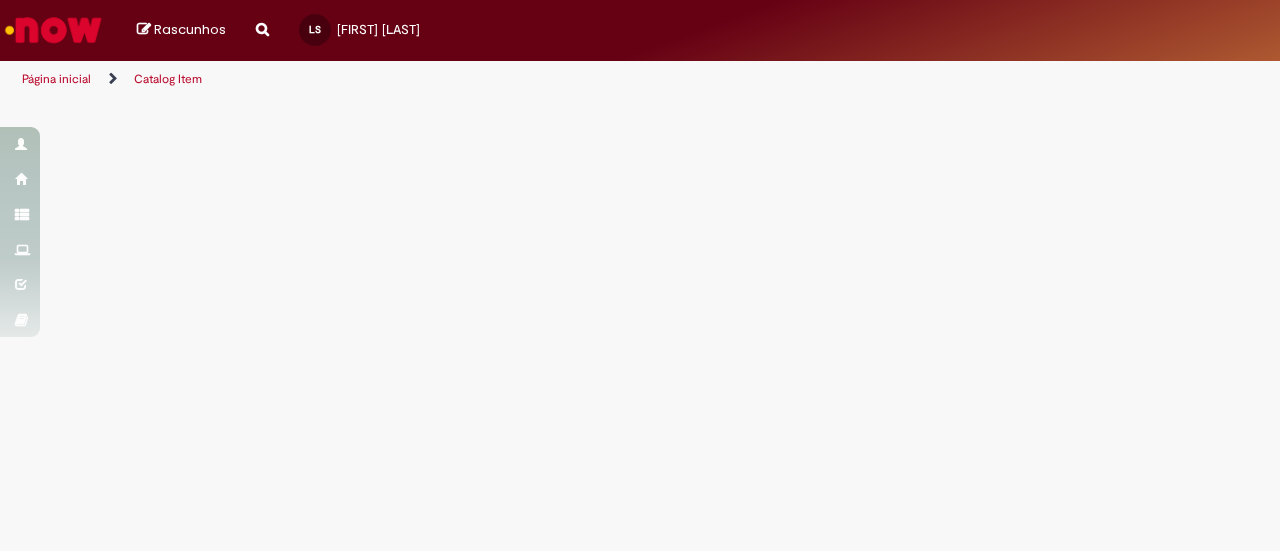scroll, scrollTop: 0, scrollLeft: 0, axis: both 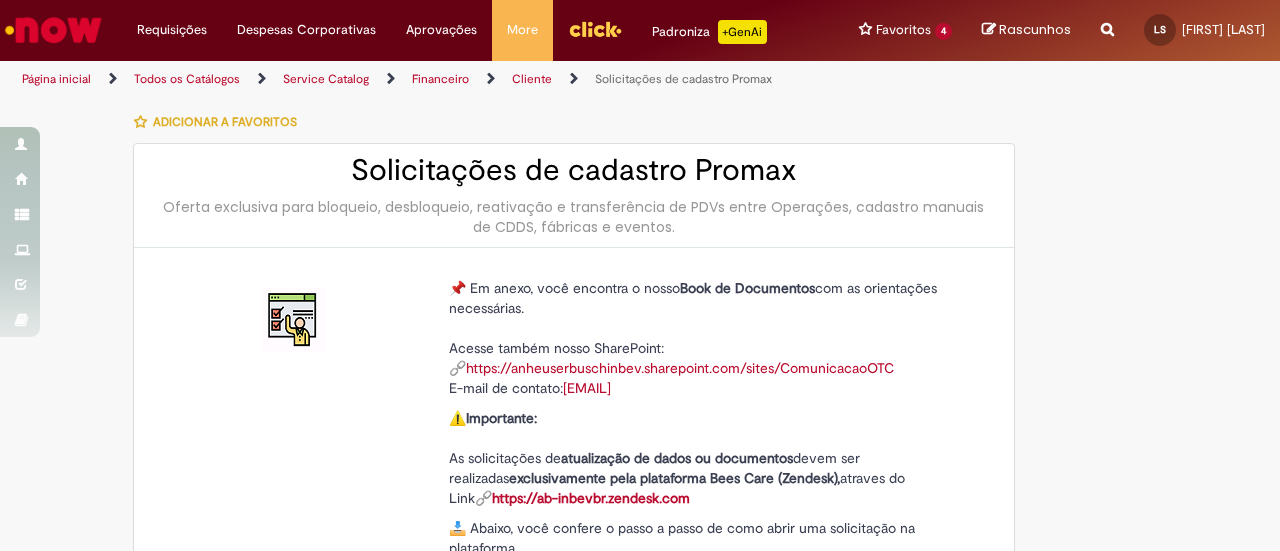 type on "********" 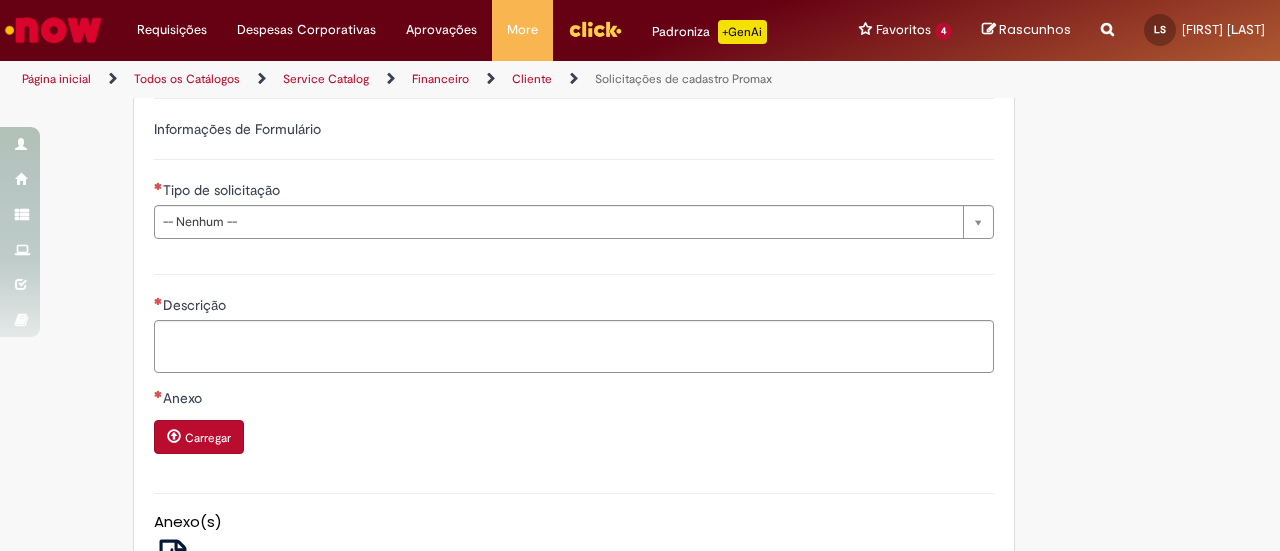 scroll, scrollTop: 915, scrollLeft: 0, axis: vertical 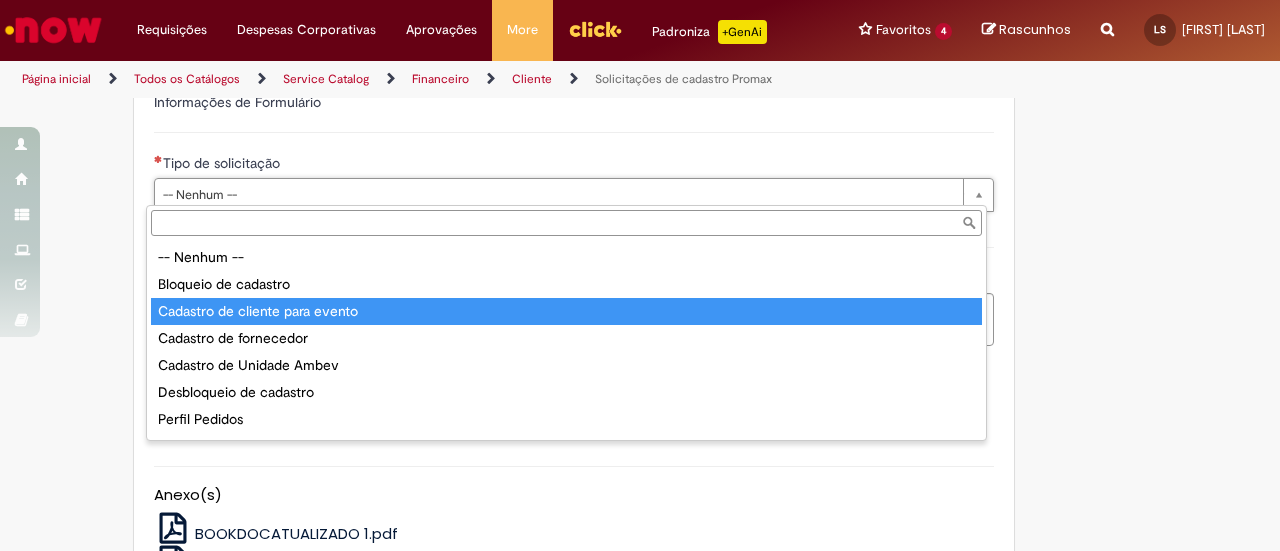 type on "**********" 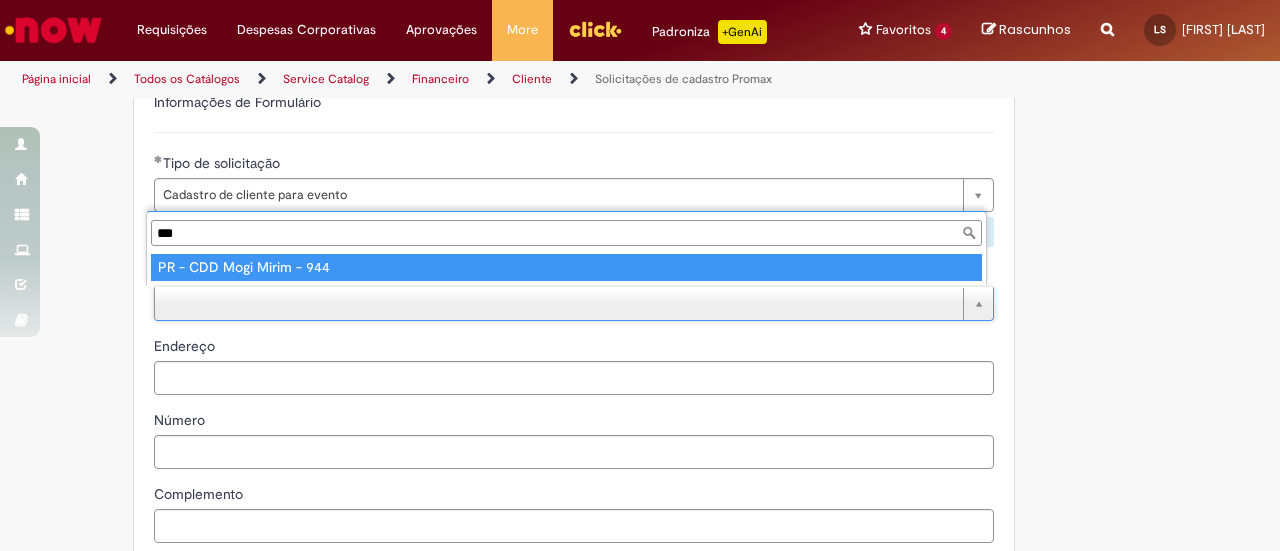type on "***" 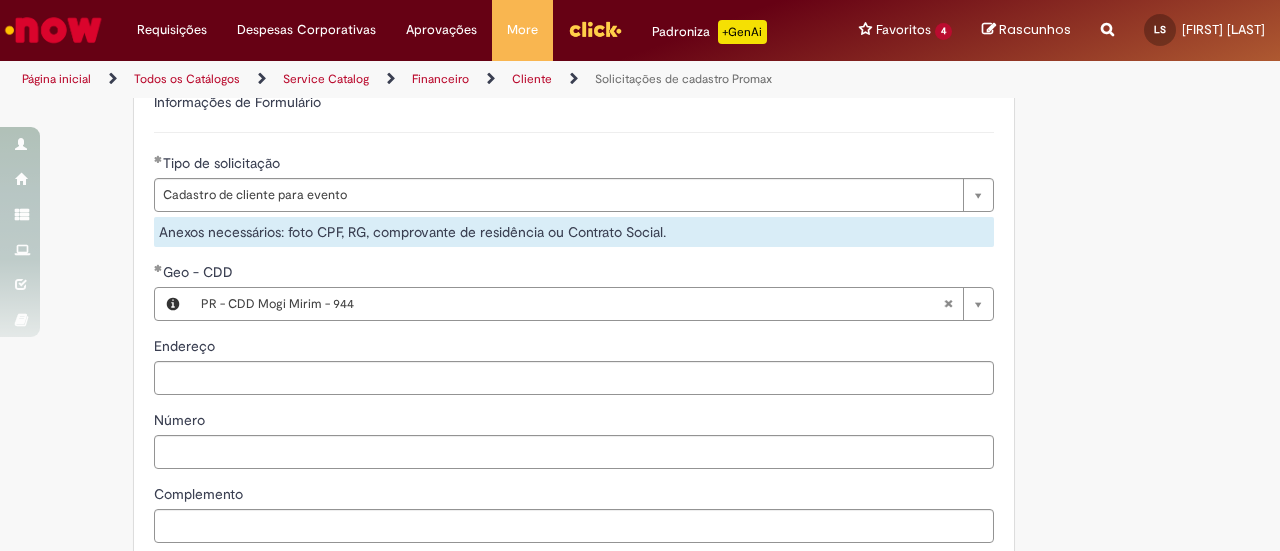 click on "Formulário de Atendimento
Verificar Código de Barras
Aguardando Aprovação
Aguardando atendimento
Em andamento
Validação
Concluído
Solicitações de cadastro Promax
Enviar
LS
[FIRST] [LAST]
Agora mesmo Agora mesmo
Planilha padrão (2).xlsx  10.8 KB" at bounding box center (640, 491) 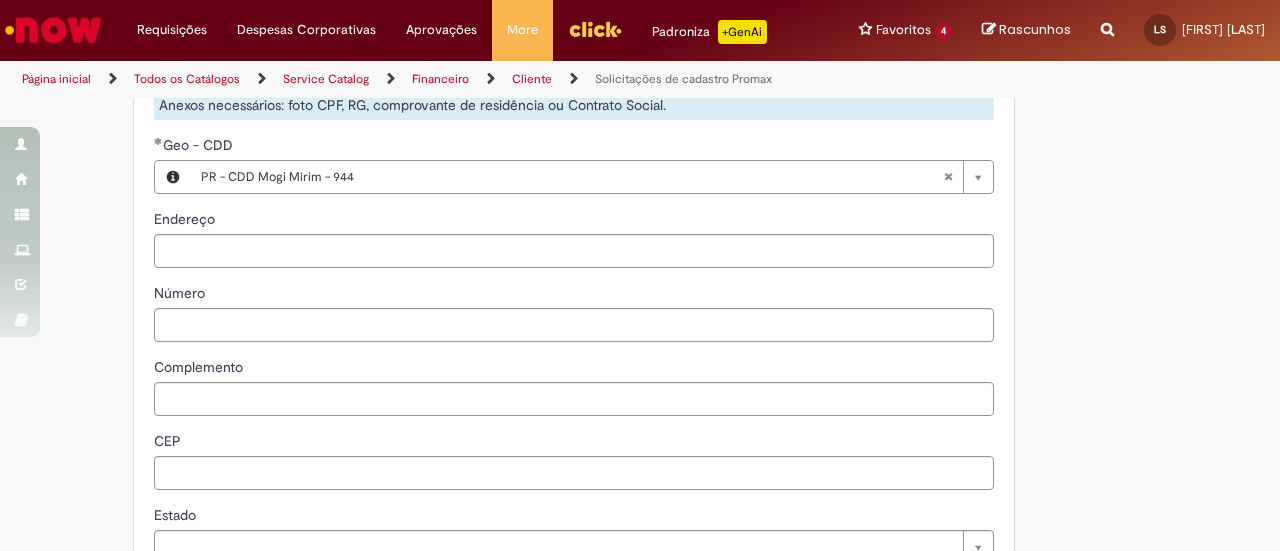 scroll, scrollTop: 1047, scrollLeft: 0, axis: vertical 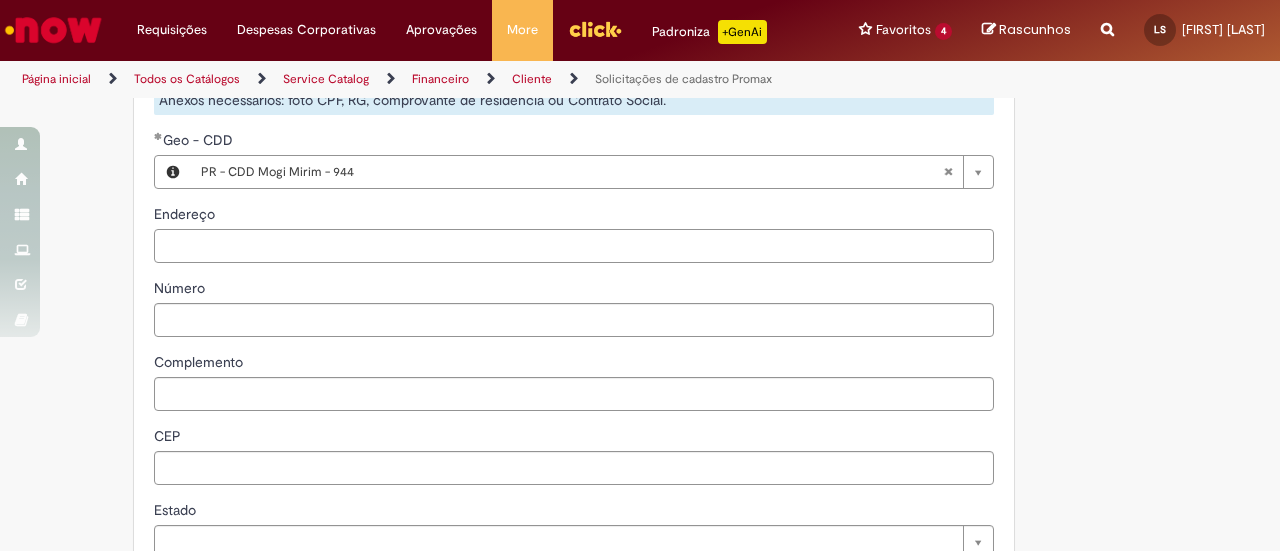 paste on "**********" 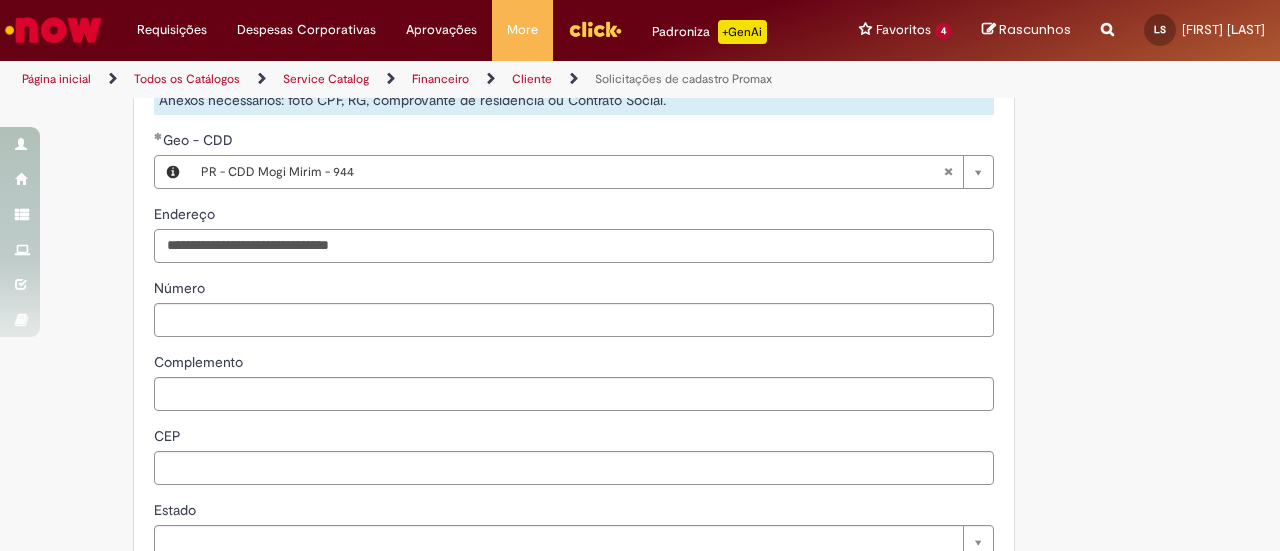 type on "**********" 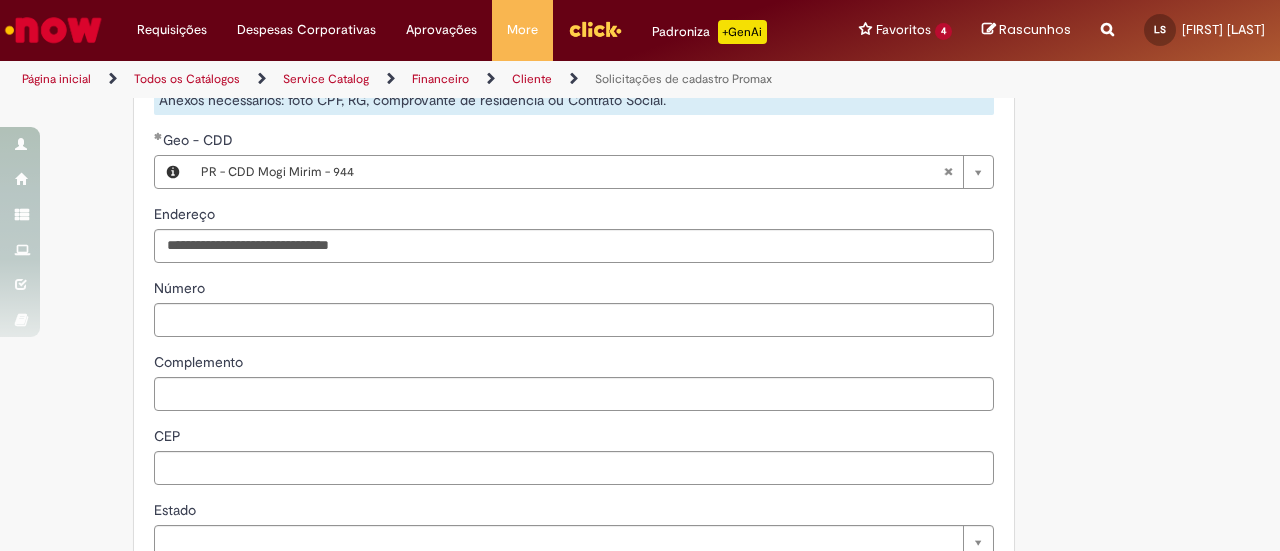 click on "Formulário de Atendimento
Verificar Código de Barras
Aguardando Aprovação
Aguardando atendimento
Em andamento
Validação
Concluído
Solicitações de cadastro Promax
Enviar
LS
[FIRST] [LAST]
Agora mesmo Agora mesmo
Planilha padrão (2).xlsx  10.8 KB" at bounding box center [542, 359] 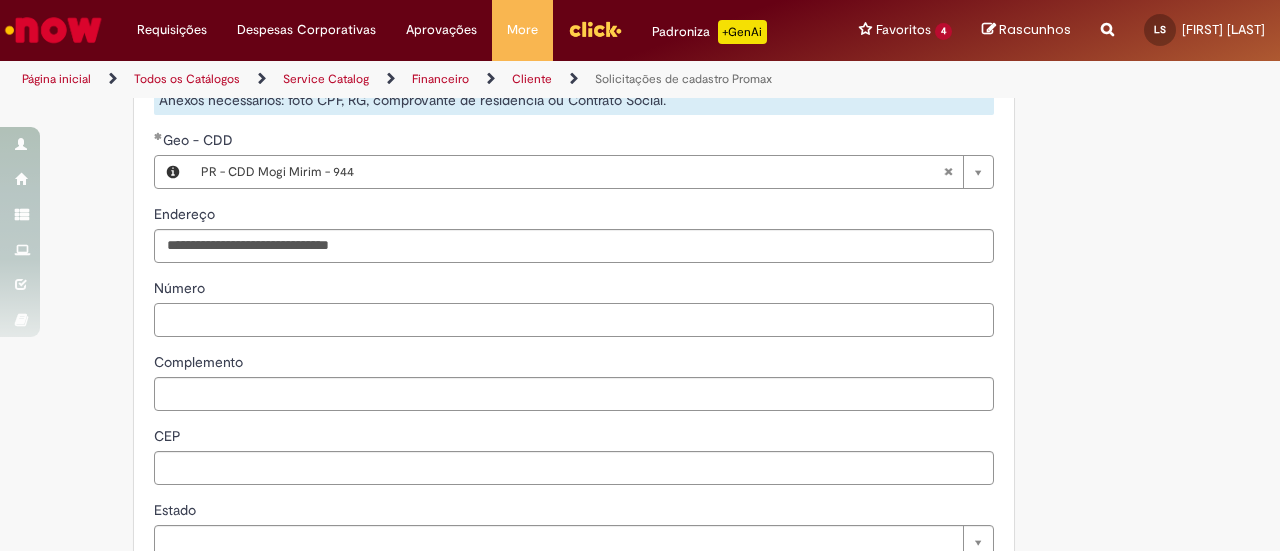 click on "Número" at bounding box center (574, 320) 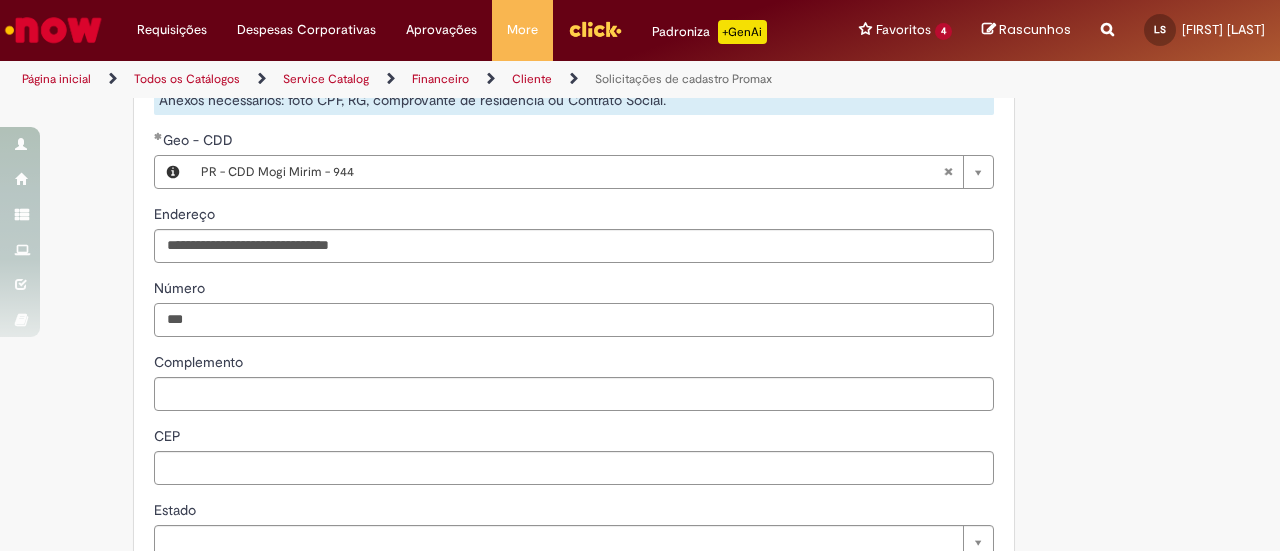 type on "***" 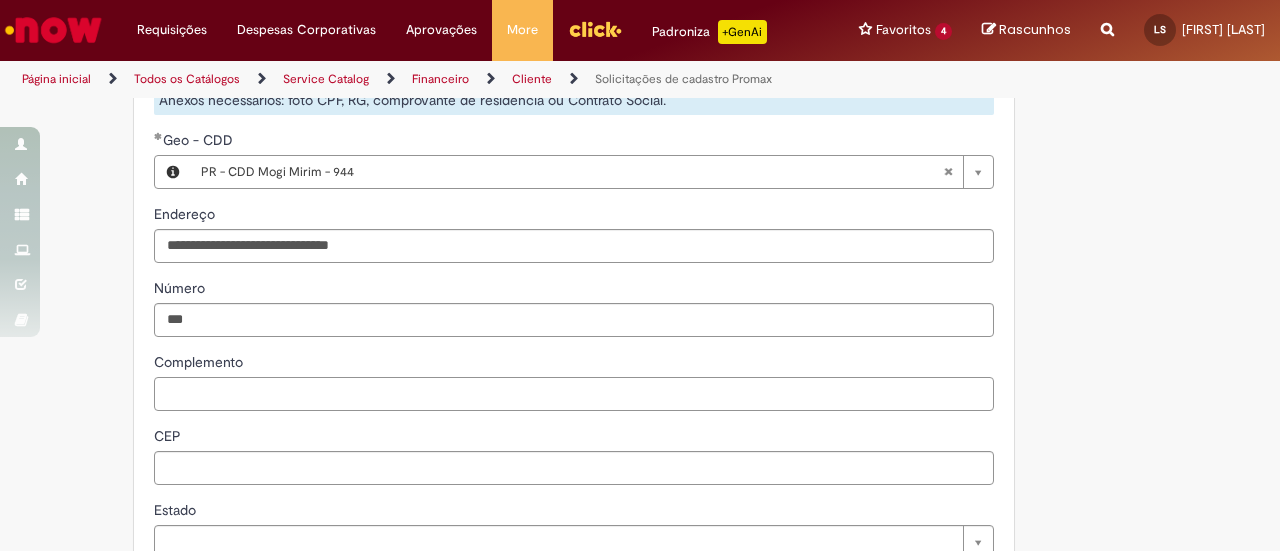 click on "Complemento" at bounding box center (574, 394) 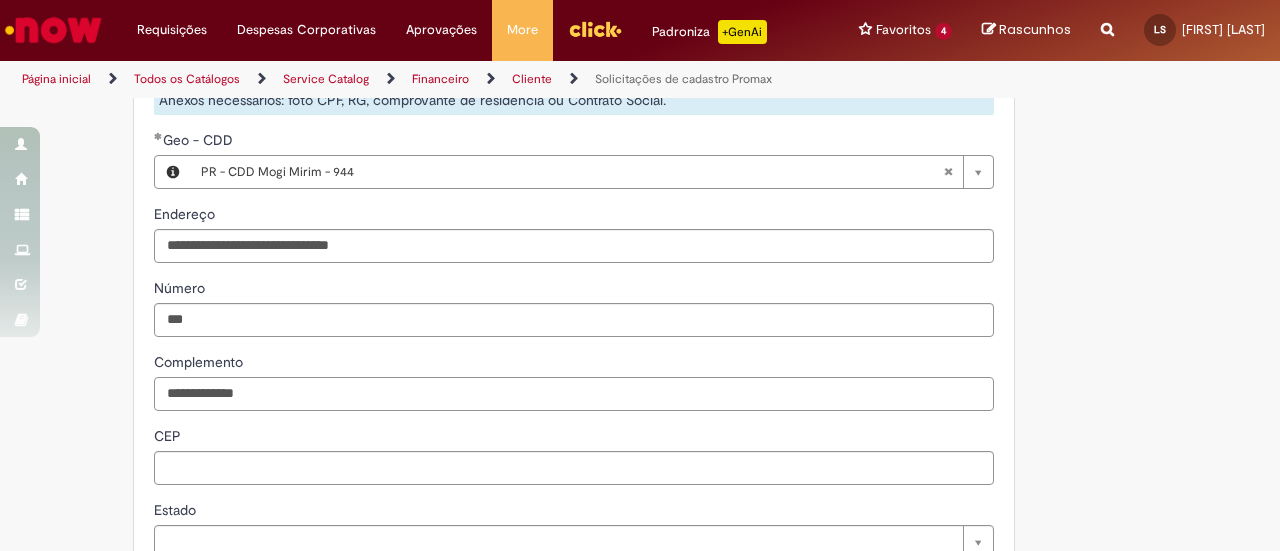 type on "**********" 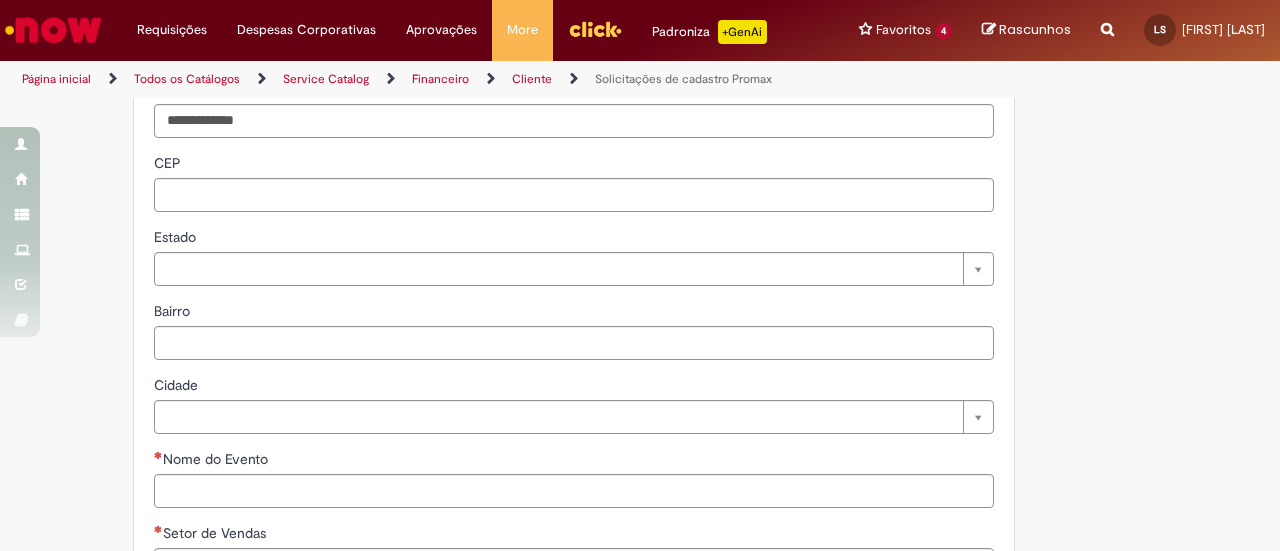 scroll, scrollTop: 1324, scrollLeft: 0, axis: vertical 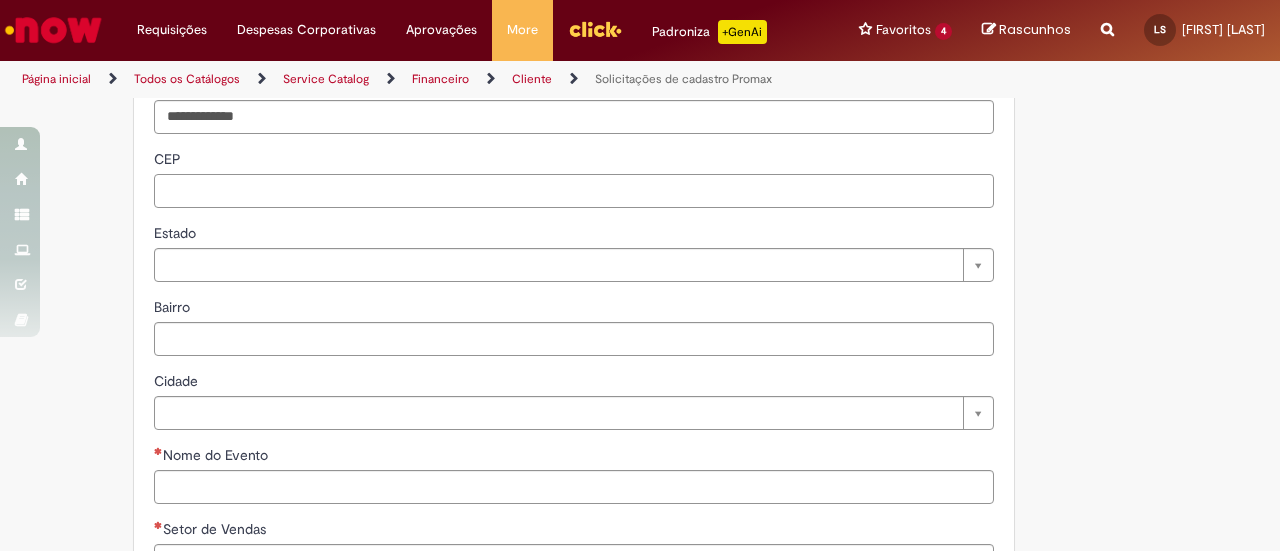 paste on "********" 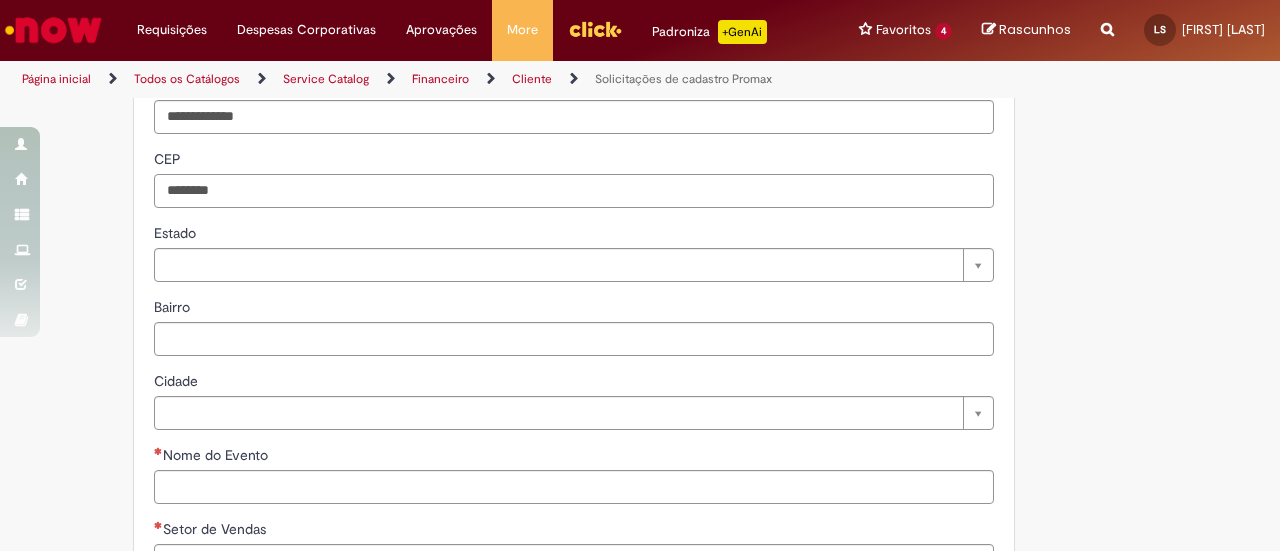 type on "********" 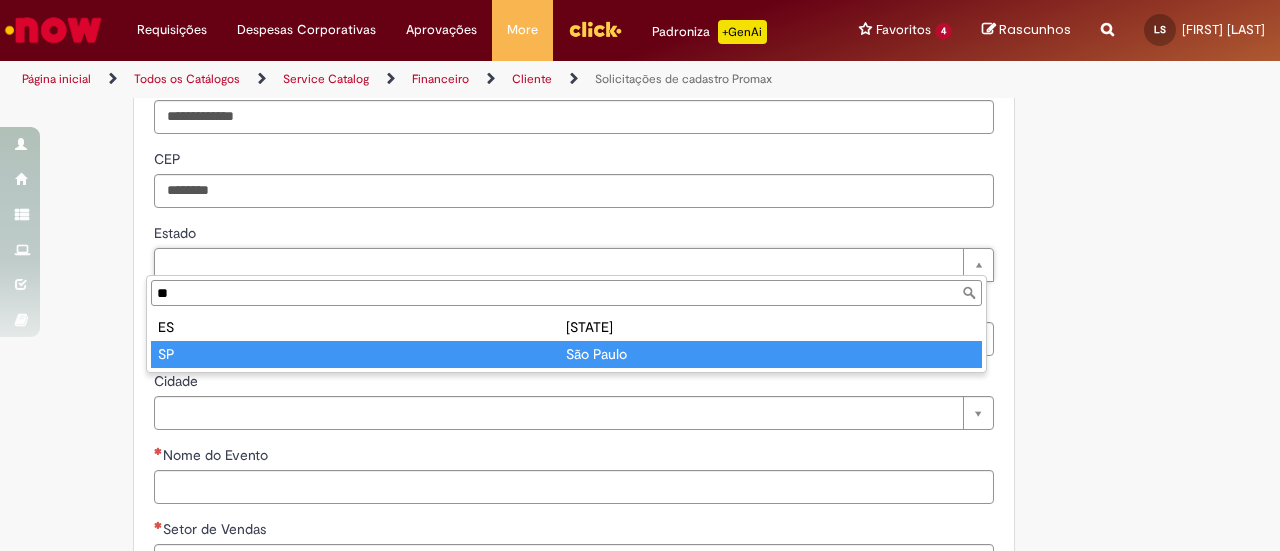type on "**" 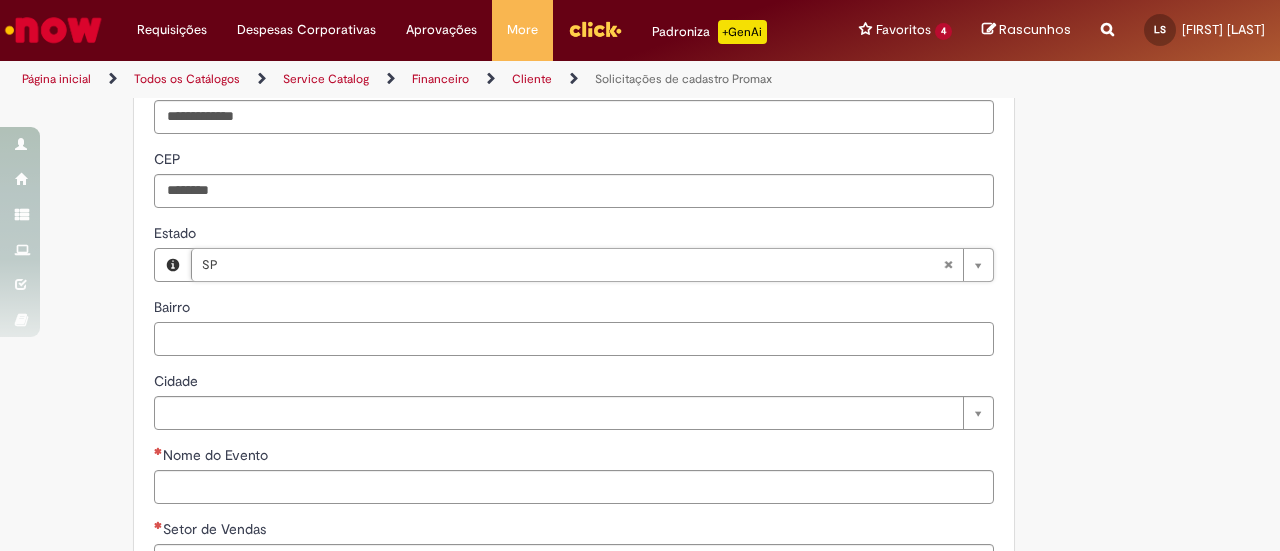 click on "Bairro" at bounding box center (574, 339) 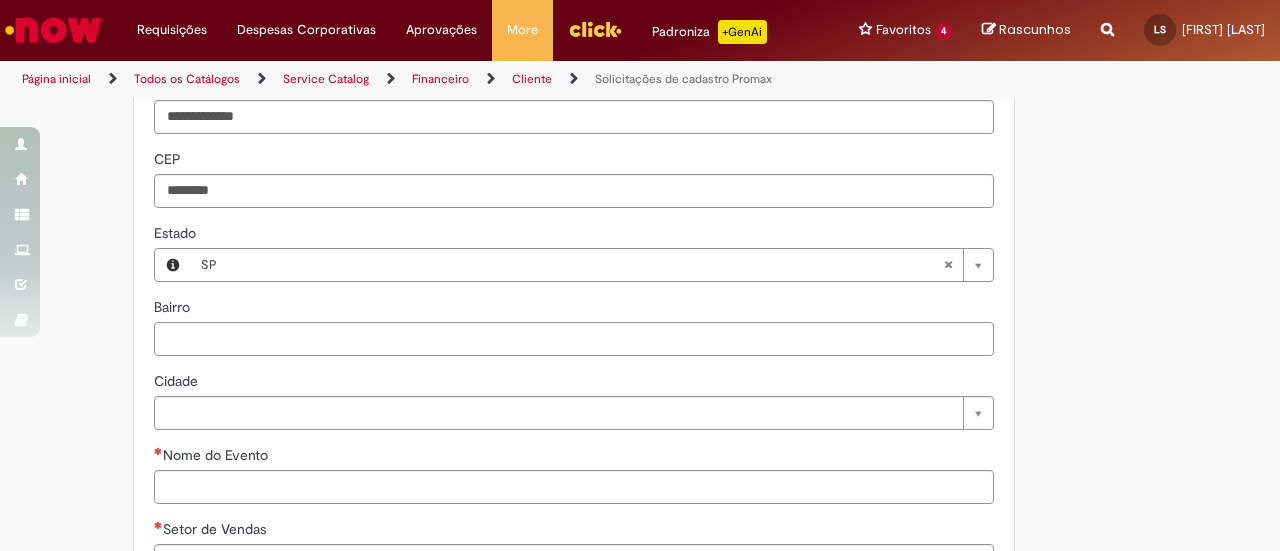 paste on "**********" 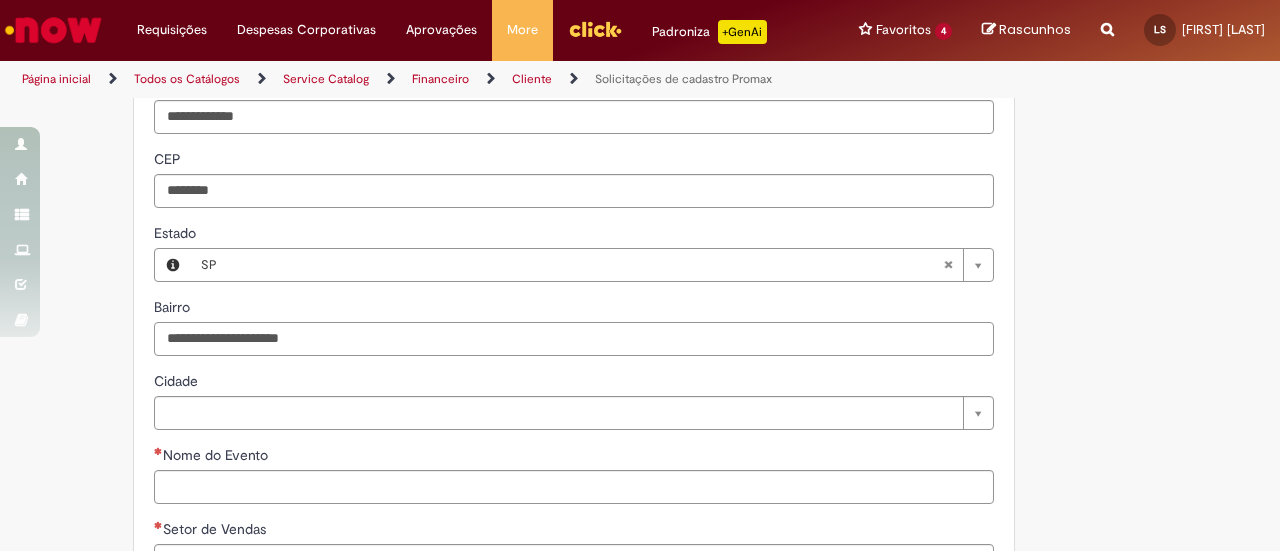 click on "**********" at bounding box center [574, 339] 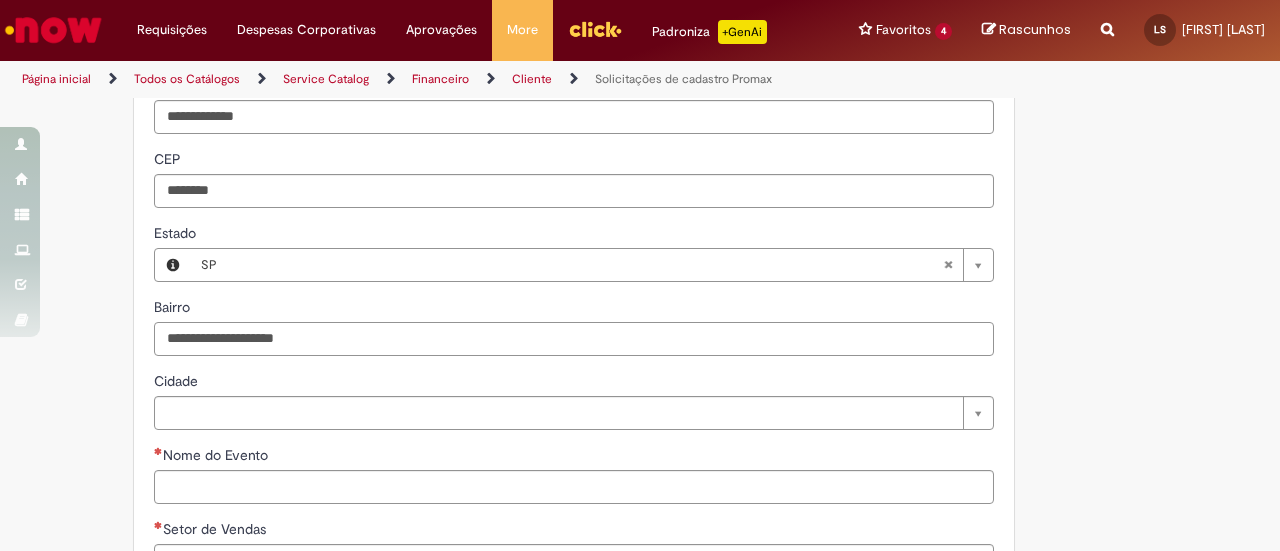 type on "**********" 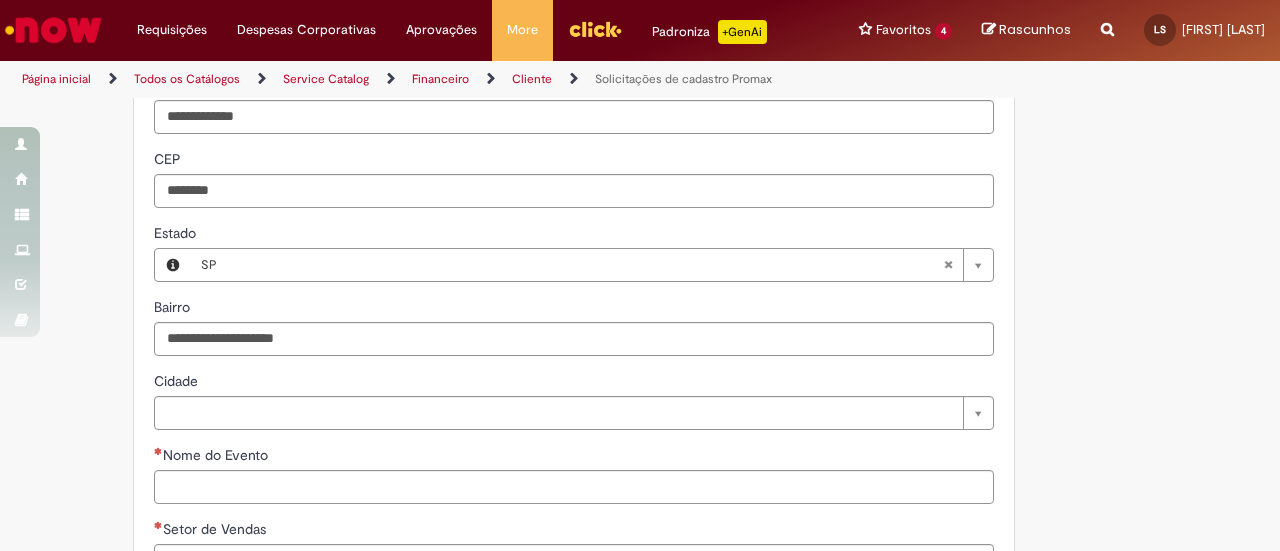 click on "Formulário de Atendimento
Verificar Código de Barras
Aguardando Aprovação
Aguardando atendimento
Em andamento
Validação
Concluído
Solicitações de cadastro Promax
Enviar
LS
[FIRST] [LAST]
Agora mesmo Agora mesmo
Planilha padrão (2).xlsx  10.8 KB" at bounding box center (640, 82) 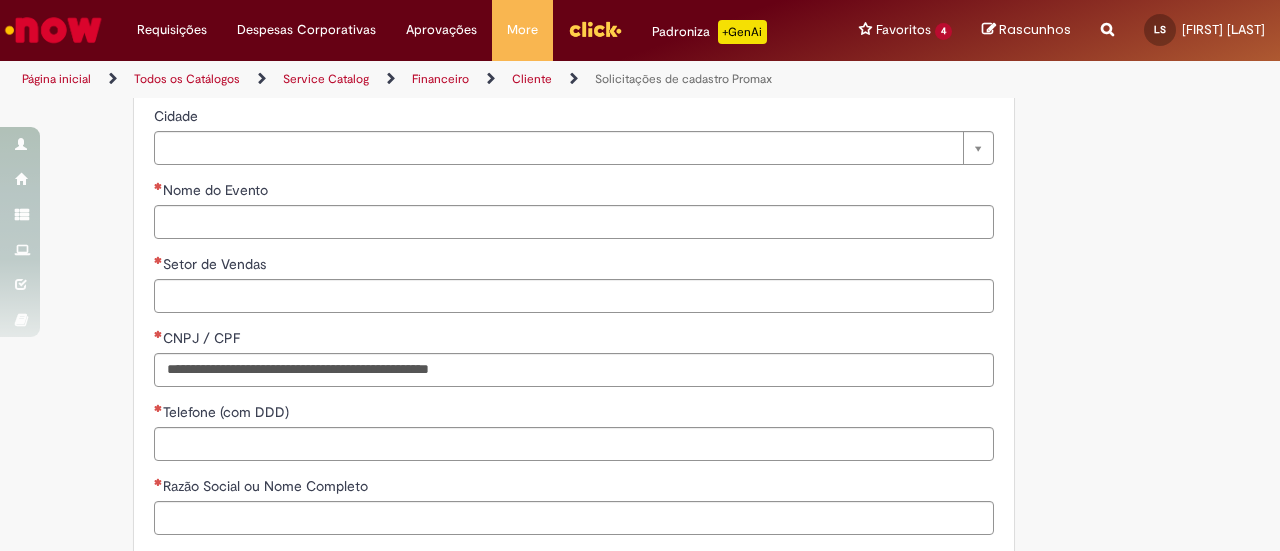 scroll, scrollTop: 1593, scrollLeft: 0, axis: vertical 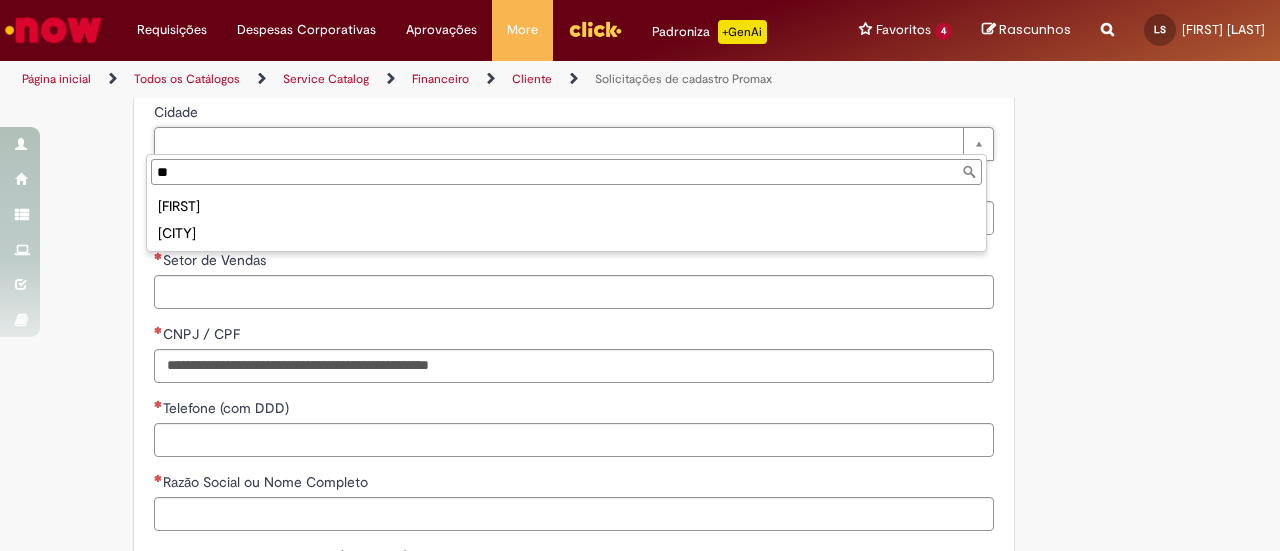 type on "*" 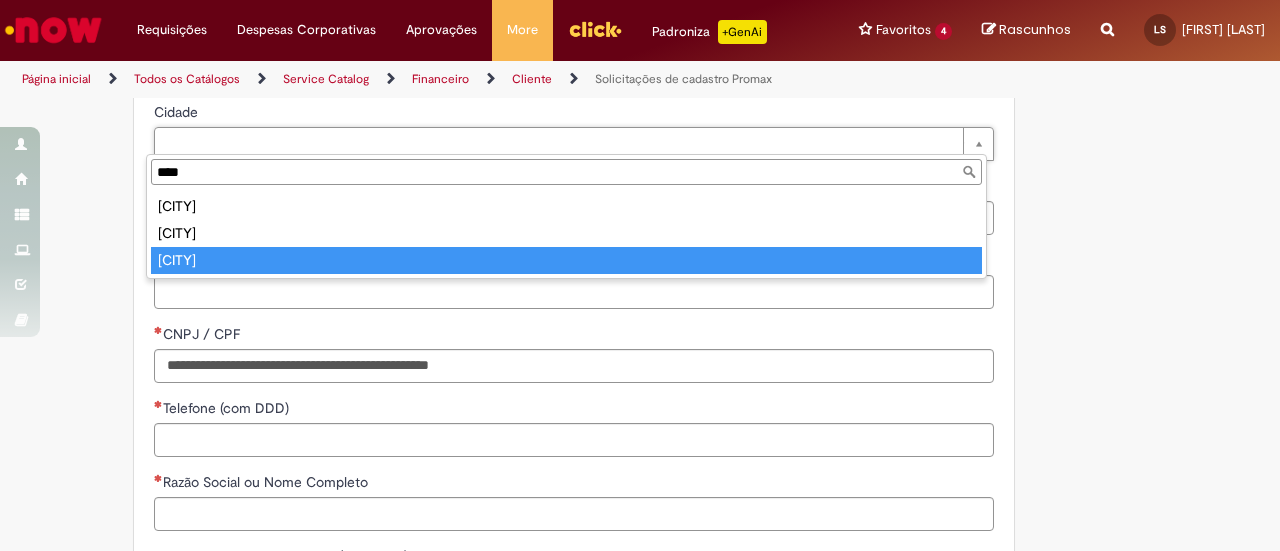 type on "****" 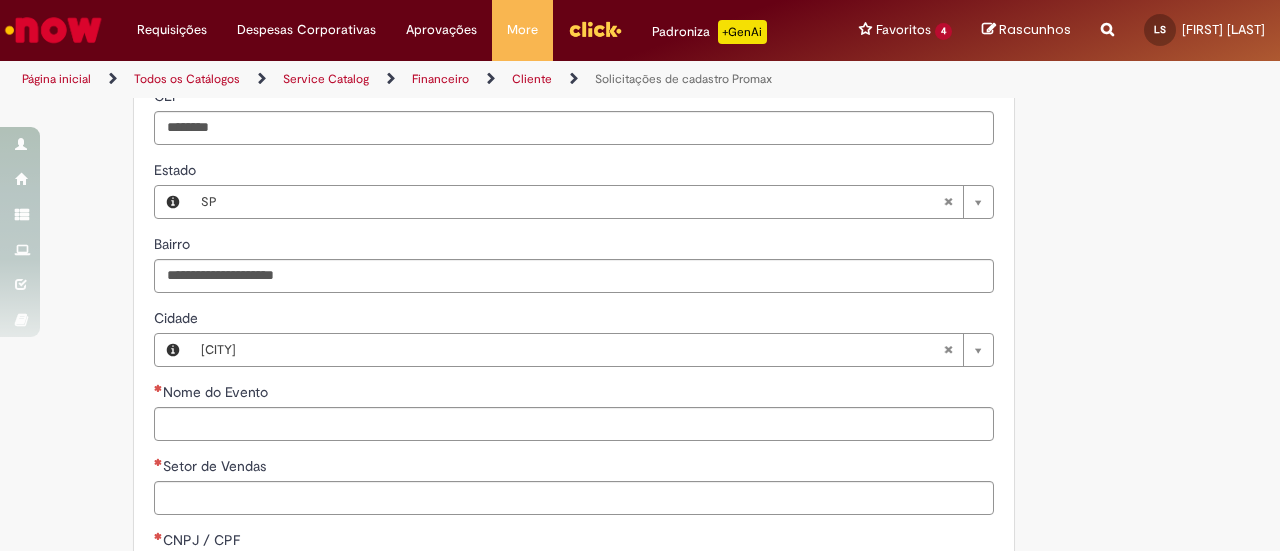scroll, scrollTop: 1378, scrollLeft: 0, axis: vertical 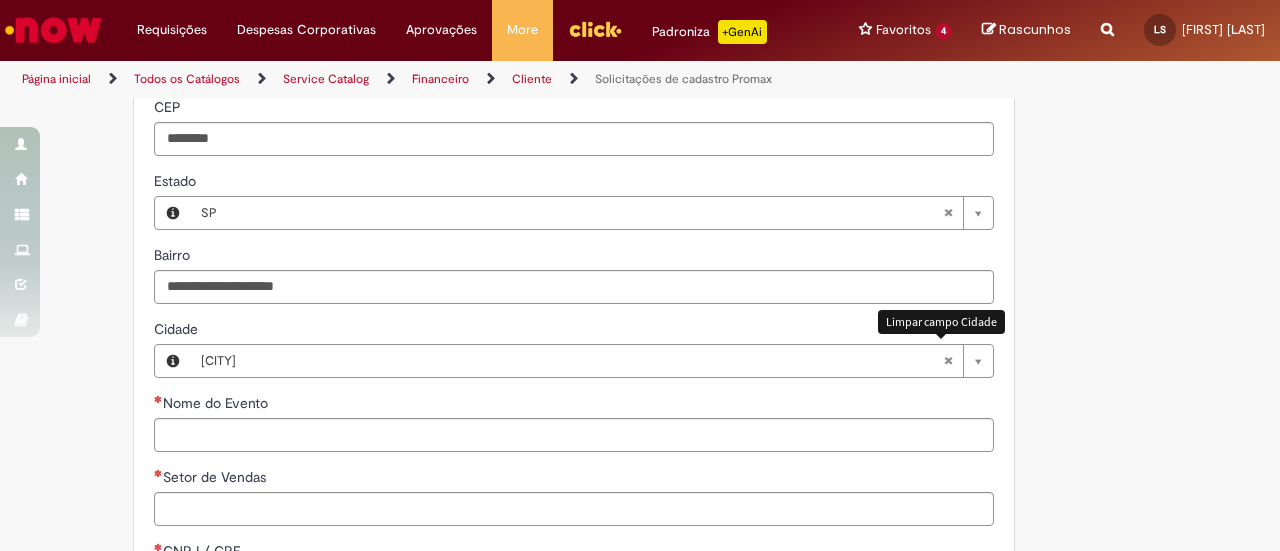 click at bounding box center [948, 361] 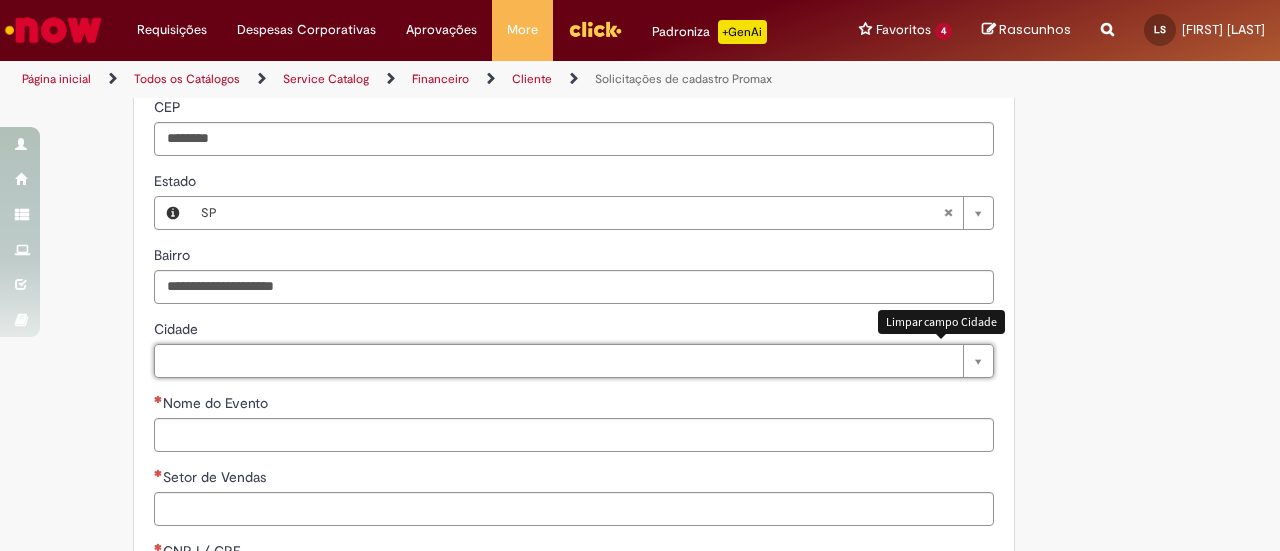 scroll, scrollTop: 0, scrollLeft: 0, axis: both 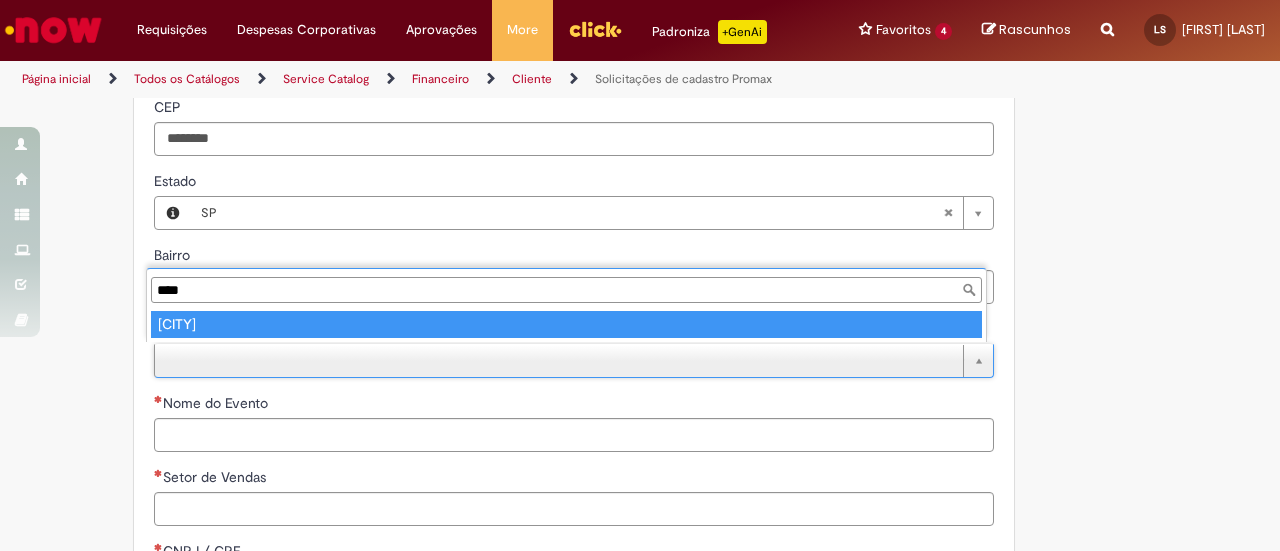 type on "****" 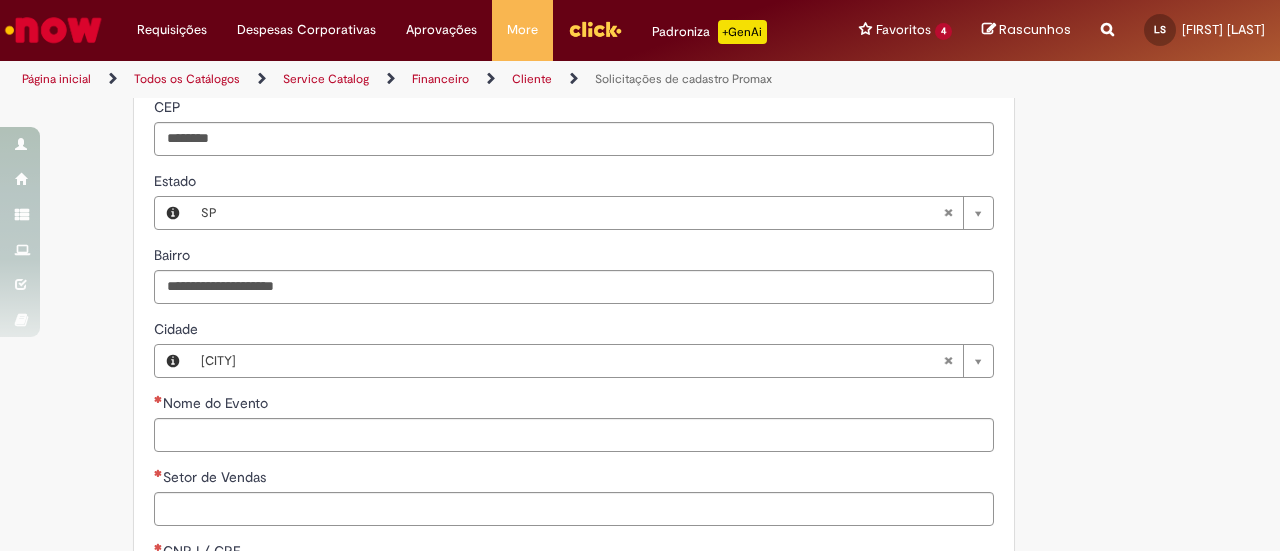 click on "Formulário de Atendimento
Verificar Código de Barras
Aguardando Aprovação
Aguardando atendimento
Em andamento
Validação
Concluído
Solicitações de cadastro Promax
Enviar
LS
[FIRST] [LAST]
Agora mesmo Agora mesmo
Planilha padrão (2).xlsx  10.8 KB" at bounding box center (640, 30) 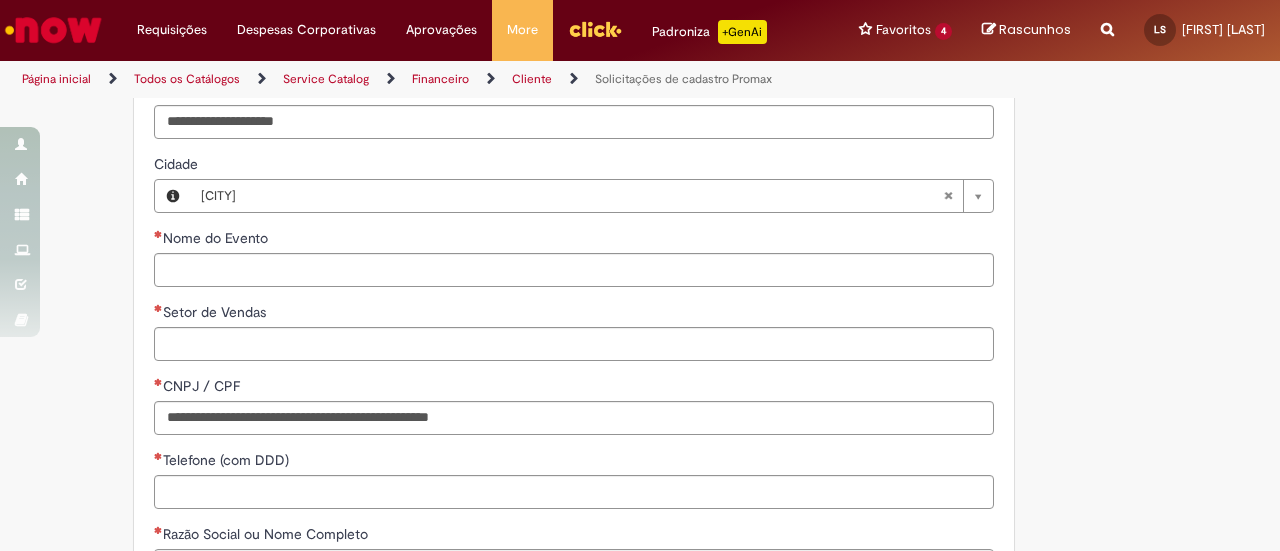 scroll, scrollTop: 1579, scrollLeft: 0, axis: vertical 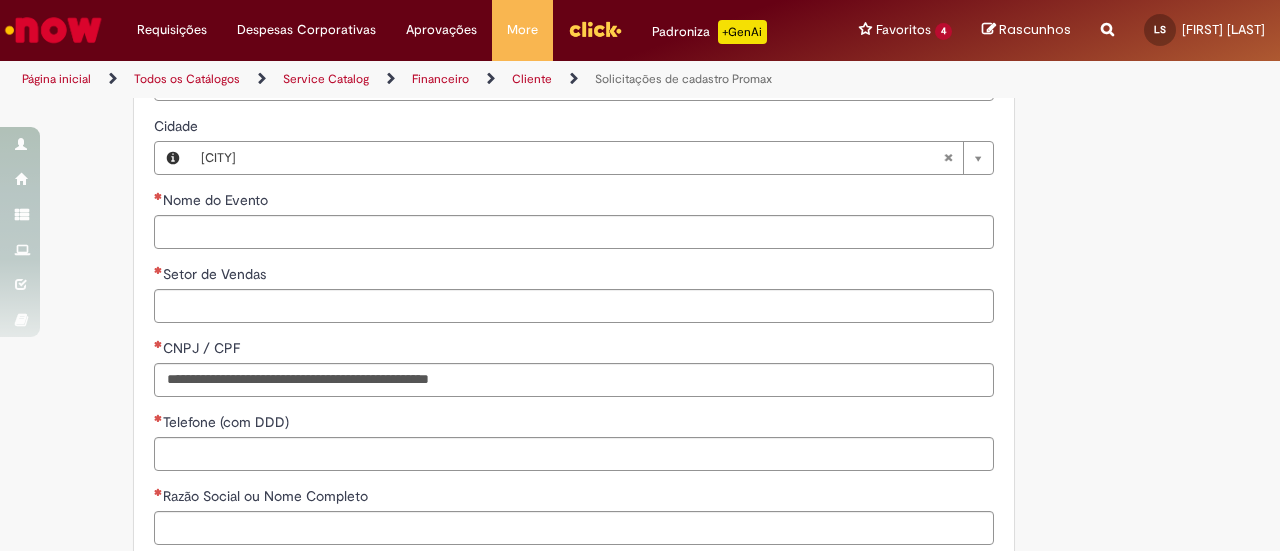 click on "Formulário de Atendimento
Verificar Código de Barras
Aguardando Aprovação
Aguardando atendimento
Em andamento
Validação
Concluído
Solicitações de cadastro Promax
Enviar
LS
[FIRST] [LAST]
Agora mesmo Agora mesmo
Planilha padrão (2).xlsx  10.8 KB" at bounding box center [640, -173] 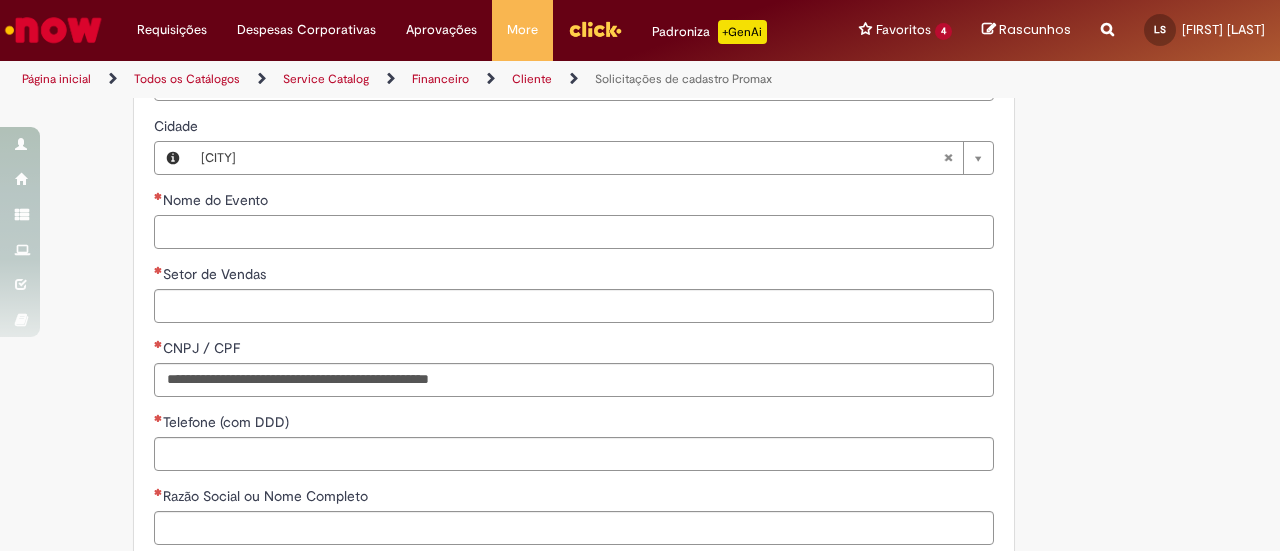 click on "Nome do Evento" at bounding box center (574, 232) 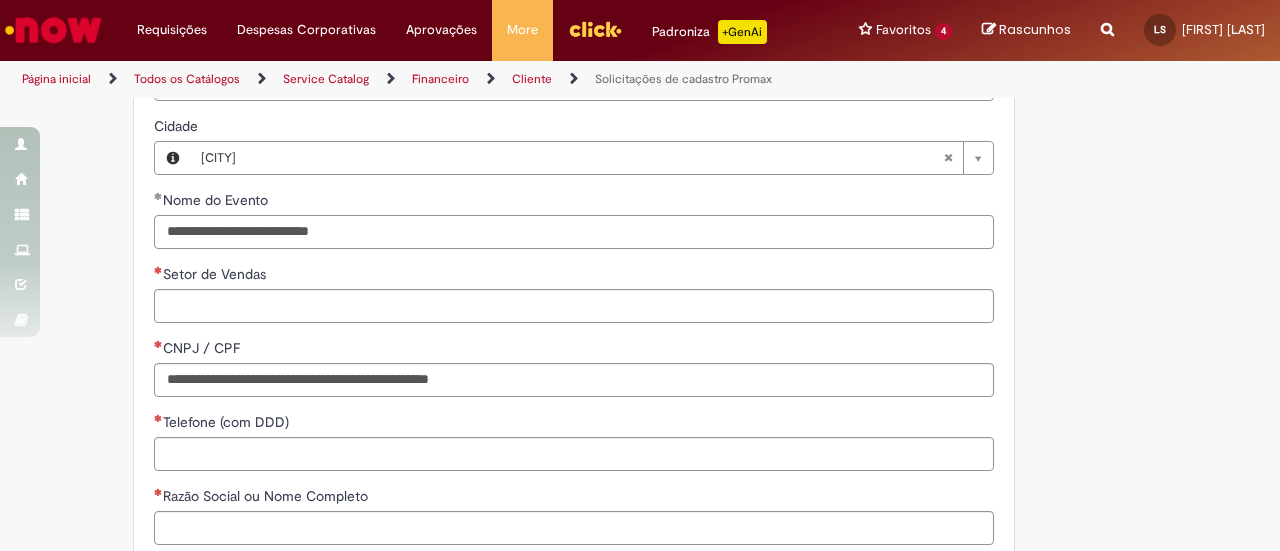 type on "**********" 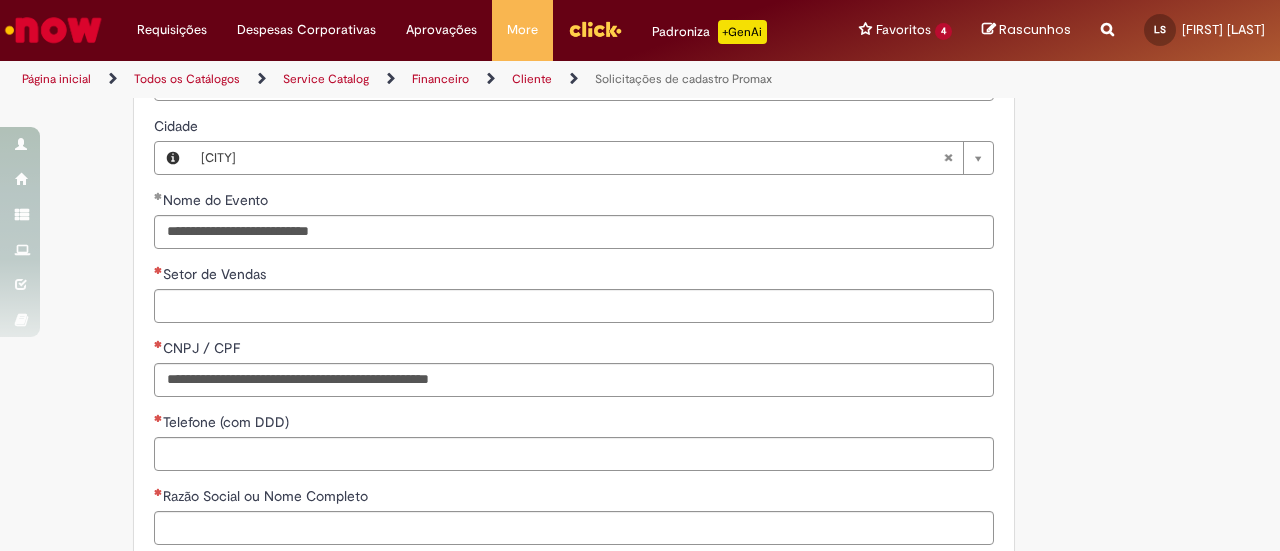 click on "Setor de Vendas" at bounding box center (216, 274) 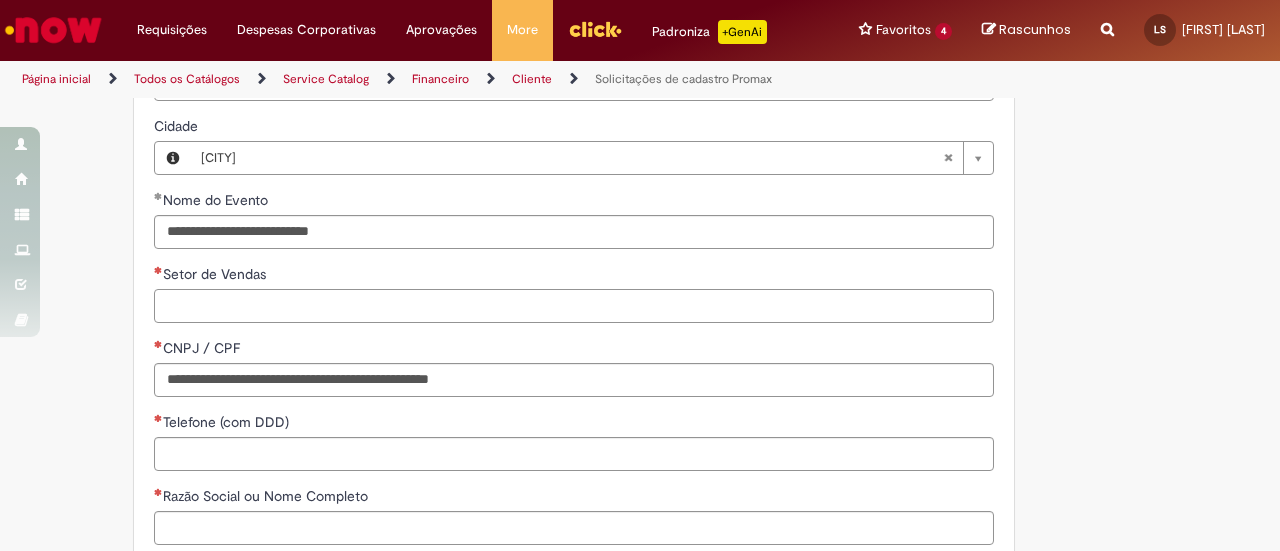 click on "Setor de Vendas" at bounding box center [574, 306] 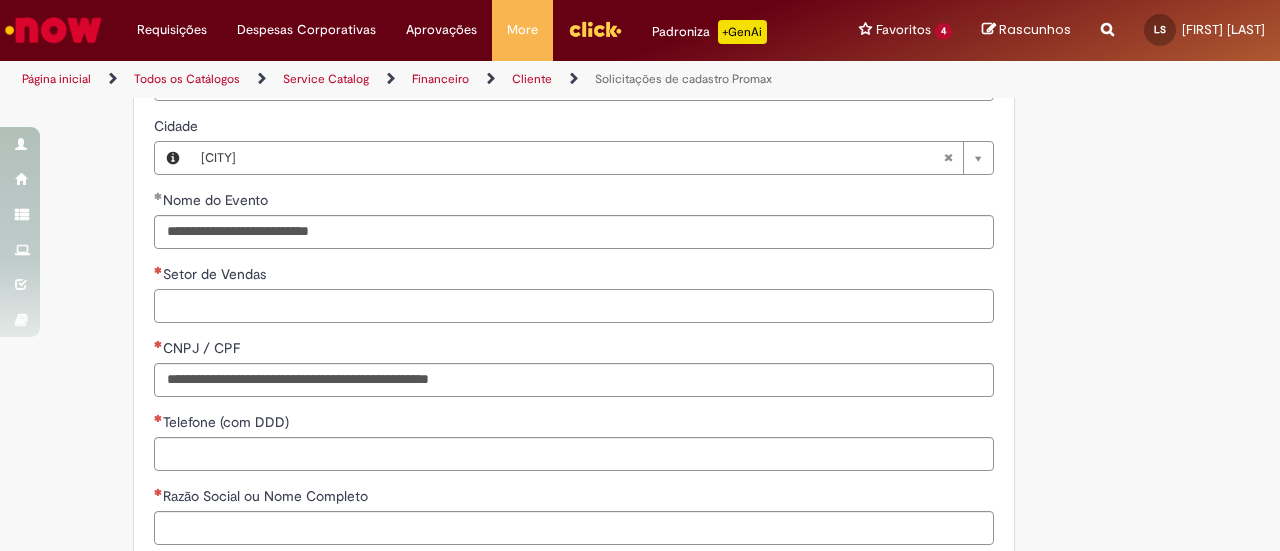 paste on "***" 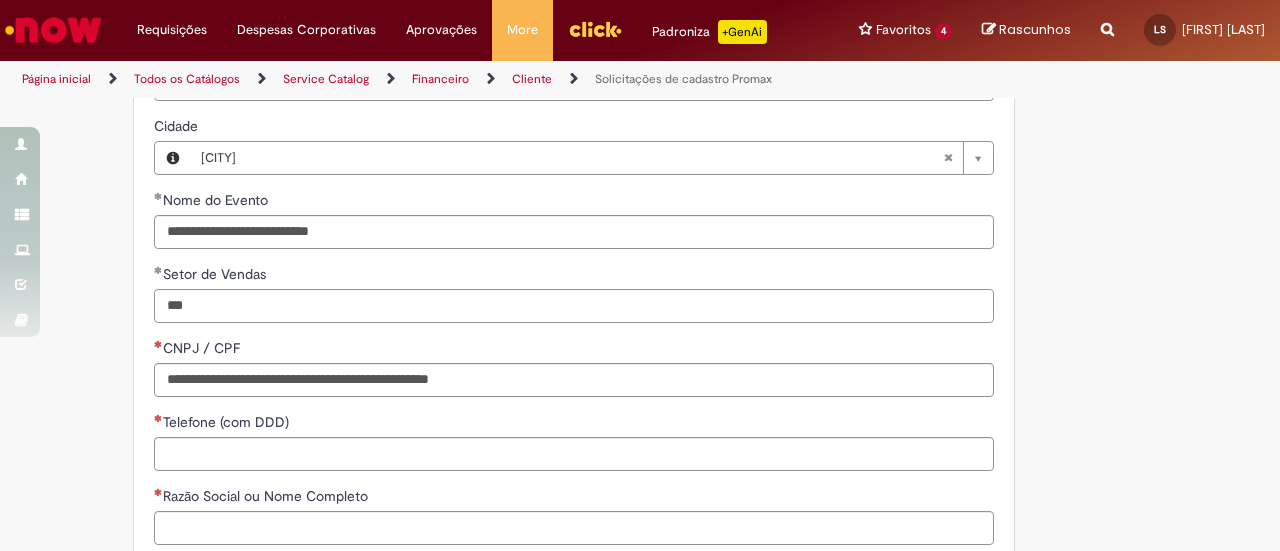 type on "***" 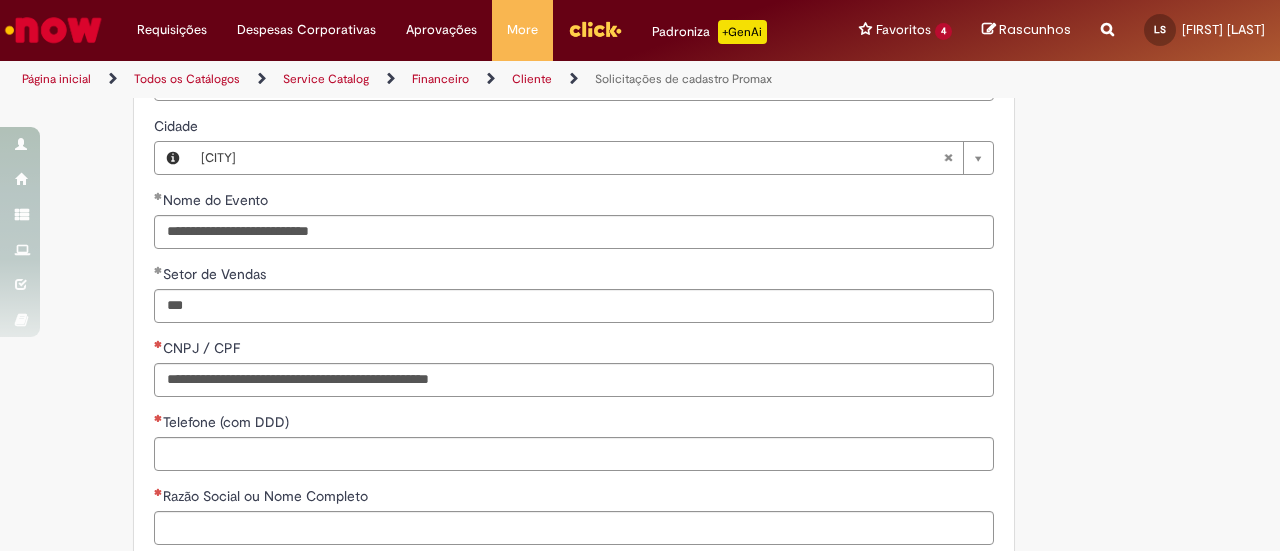 click on "Formulário de Atendimento
Verificar Código de Barras
Aguardando Aprovação
Aguardando atendimento
Em andamento
Validação
Concluído
Solicitações de cadastro Promax
Enviar
LS
[FIRST] [LAST]
Agora mesmo Agora mesmo
Planilha padrão (2).xlsx  10.8 KB" at bounding box center (542, -173) 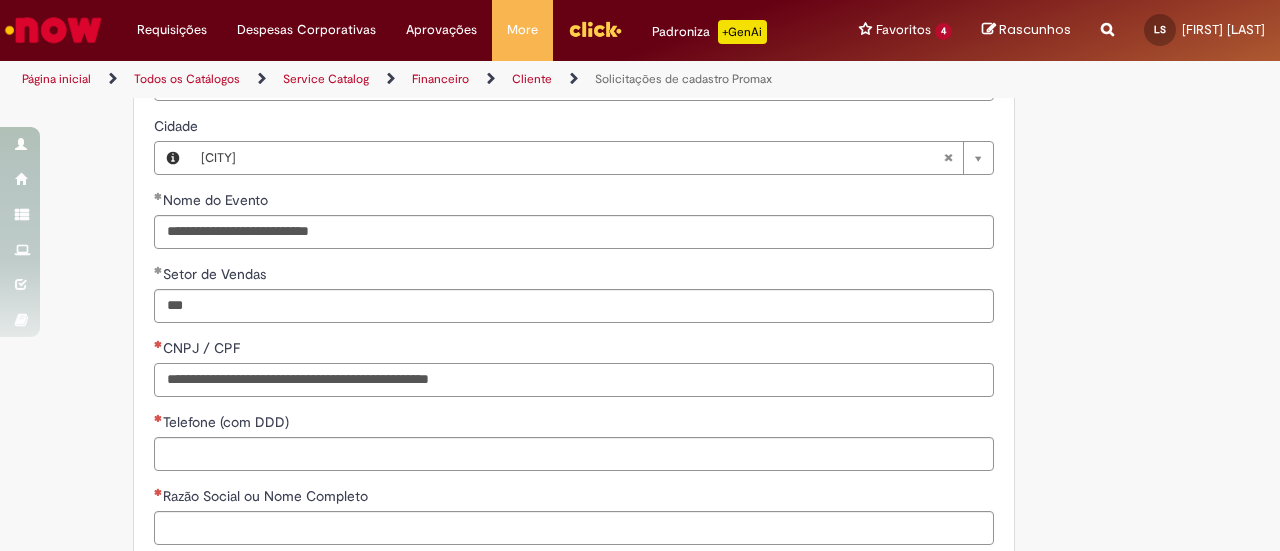click on "CNPJ / CPF" at bounding box center (574, 380) 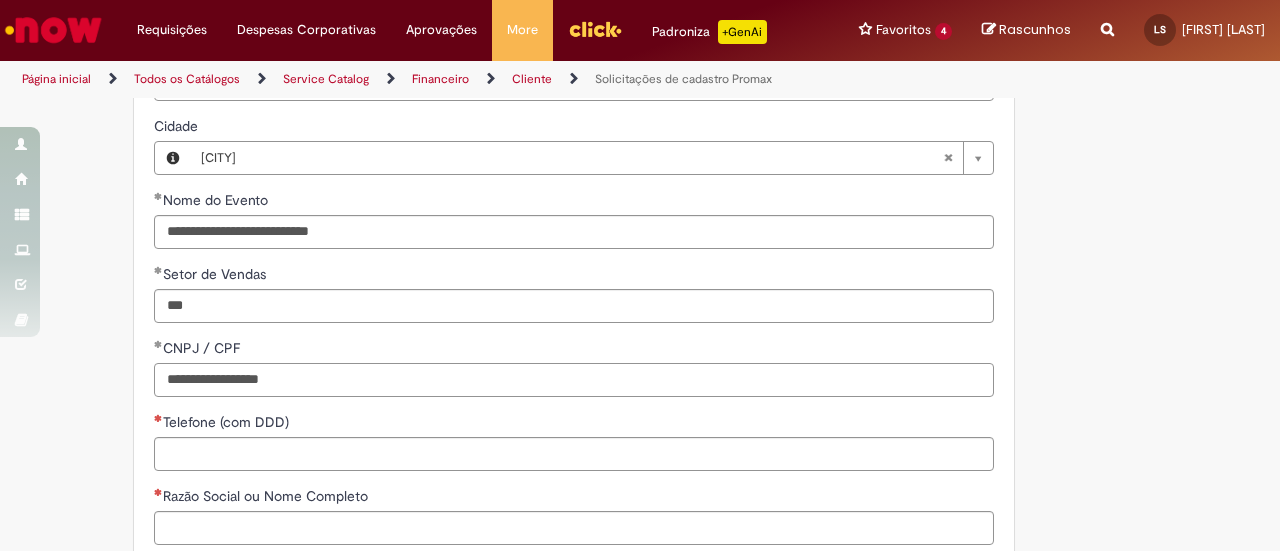 type on "**********" 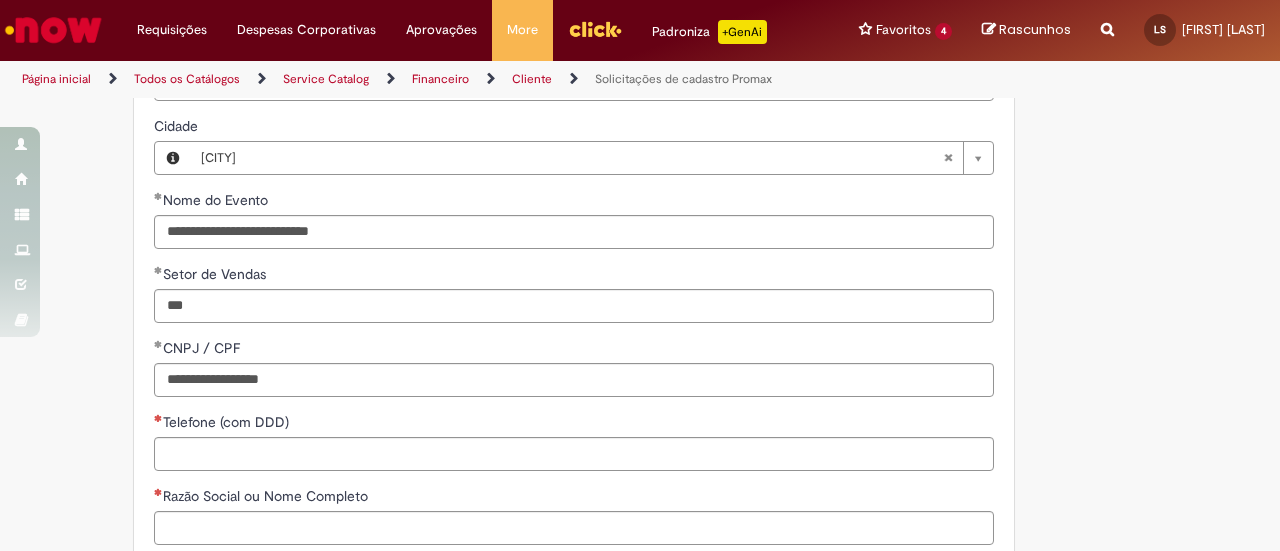 click on "Telefone (com DDD)" at bounding box center [574, 424] 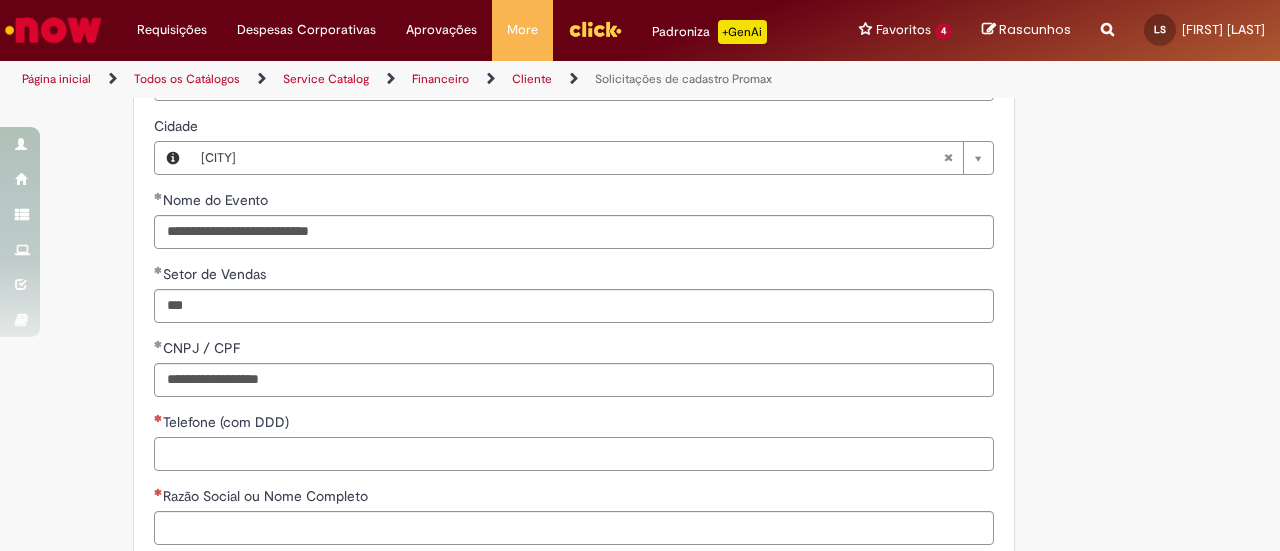 click on "Telefone (com DDD)" at bounding box center [574, 454] 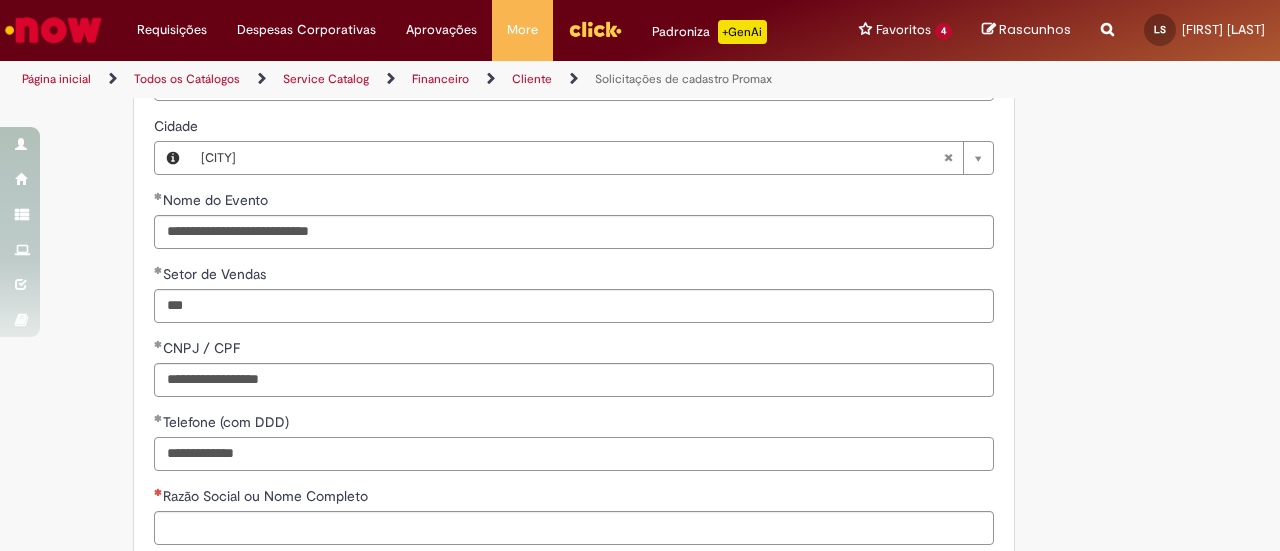 type on "**********" 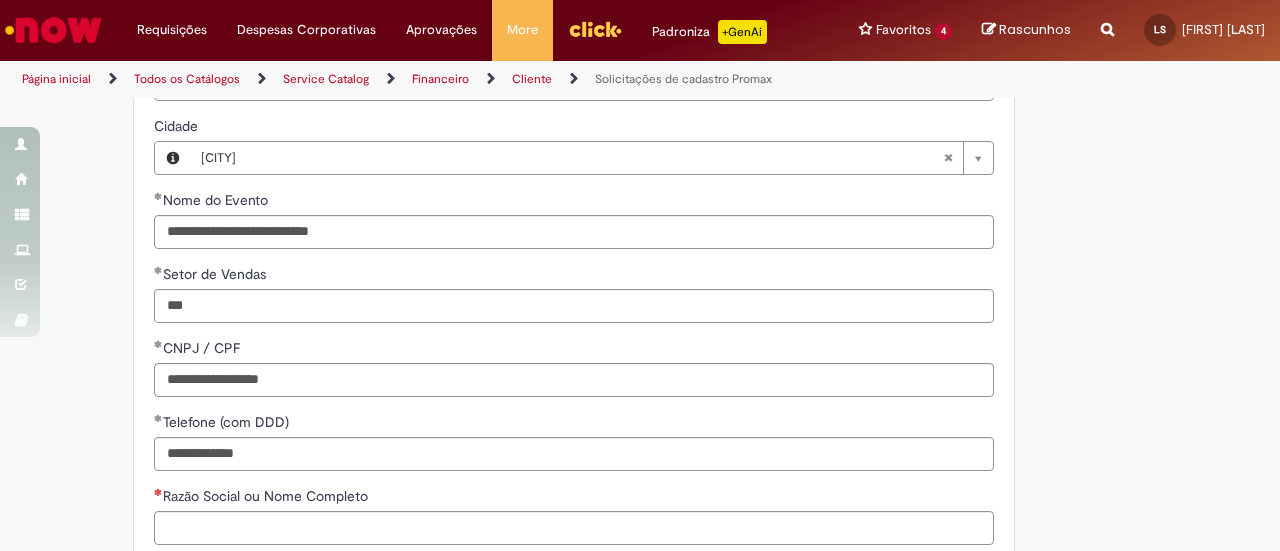 click on "Formulário de Atendimento
Verificar Código de Barras
Aguardando Aprovação
Aguardando atendimento
Em andamento
Validação
Concluído
Solicitações de cadastro Promax
Enviar
LS
[FIRST] [LAST]
Agora mesmo Agora mesmo
Planilha padrão (2).xlsx  10.8 KB" at bounding box center [640, -173] 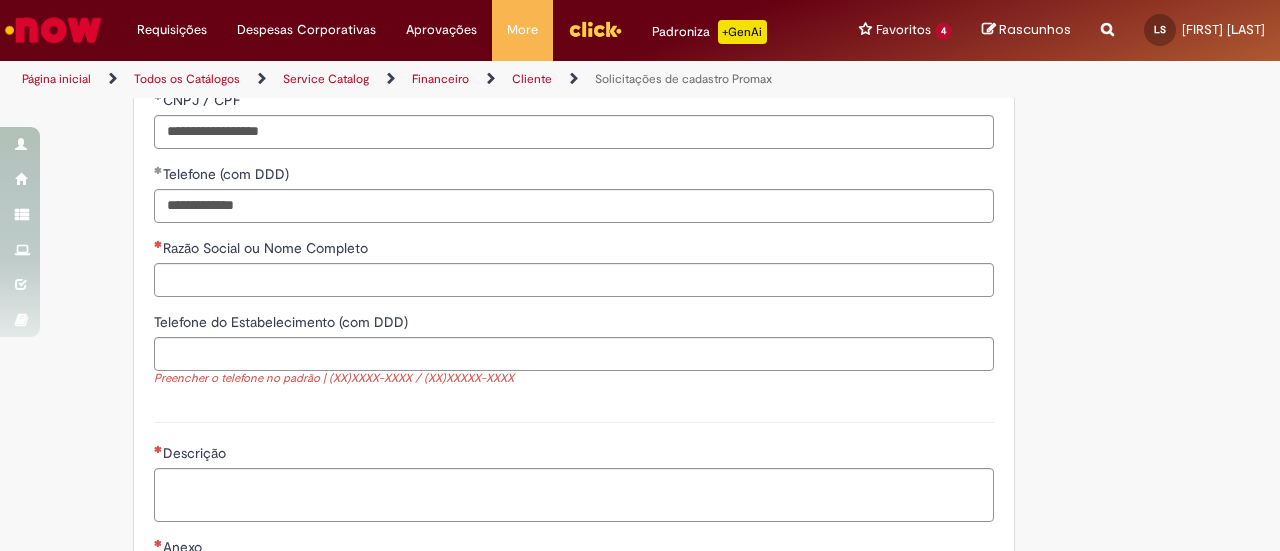 scroll, scrollTop: 1831, scrollLeft: 0, axis: vertical 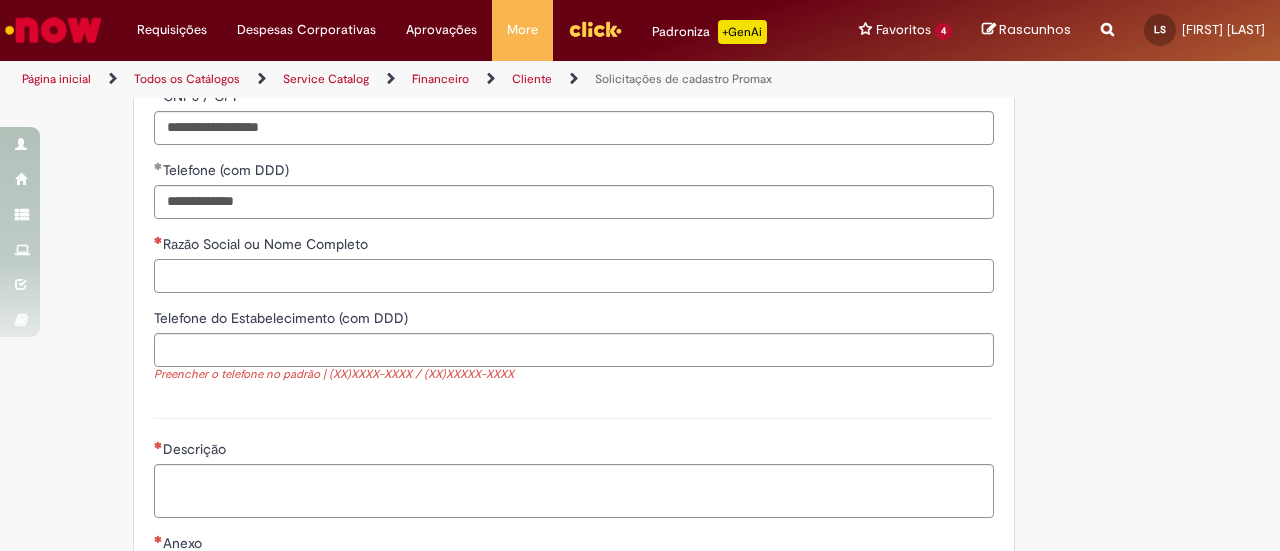 click on "Razão Social ou Nome Completo" at bounding box center [574, 276] 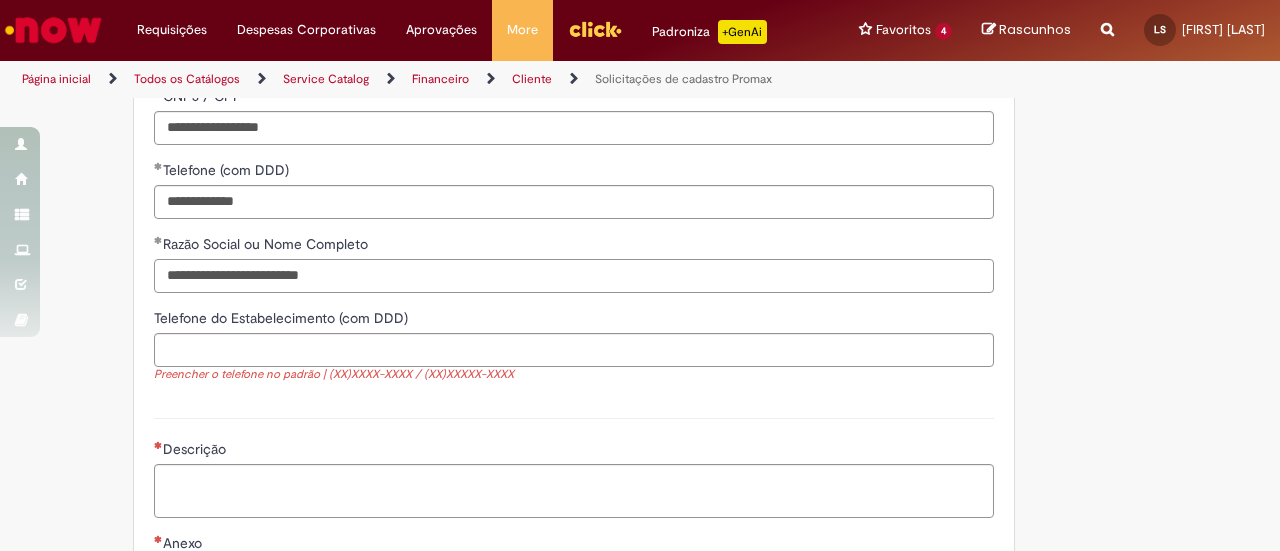 type on "**********" 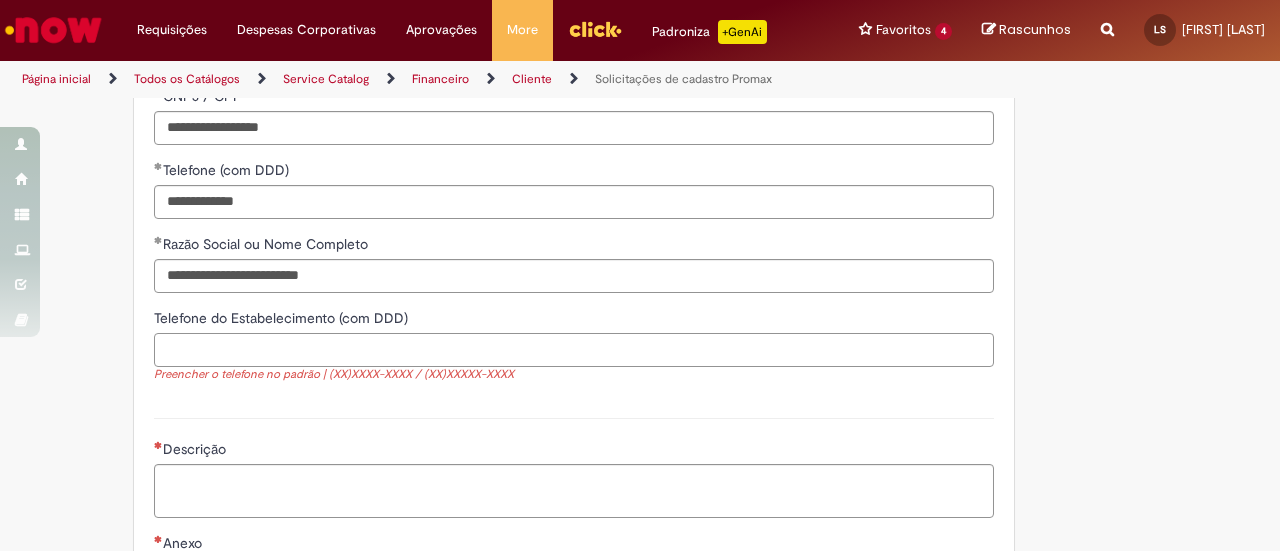 click on "Telefone do Estabelecimento (com DDD)" at bounding box center [574, 350] 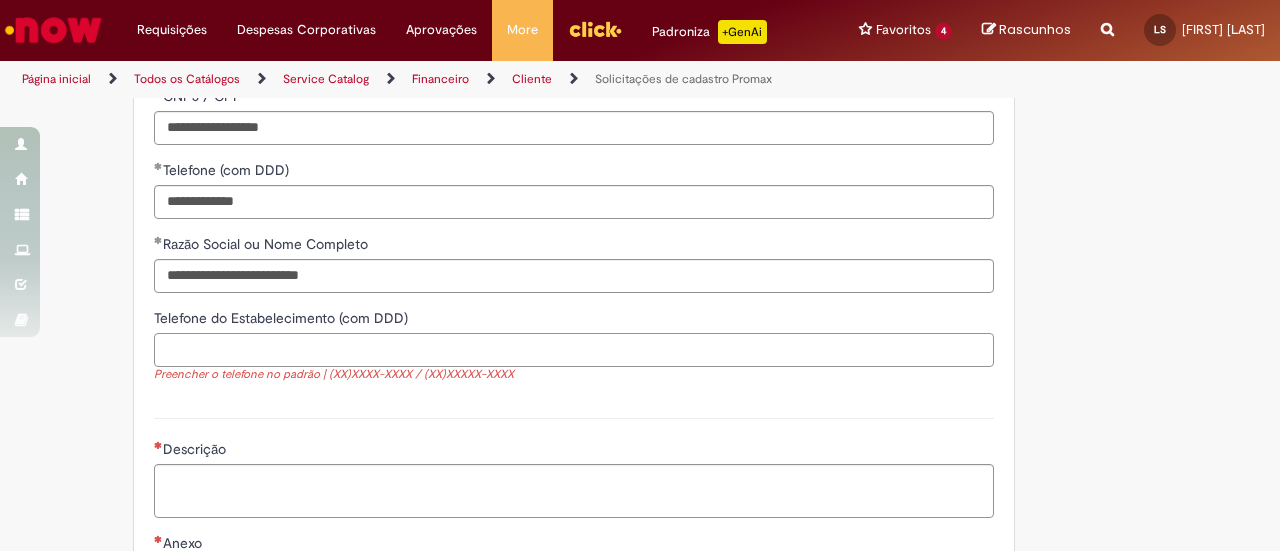 paste on "**********" 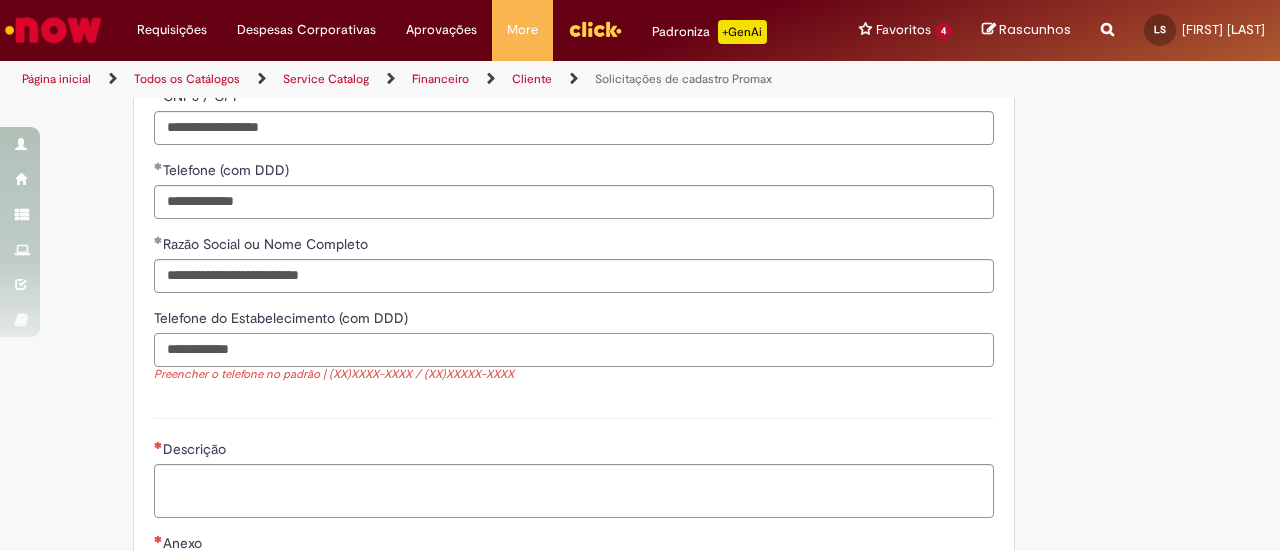 click on "**********" at bounding box center [574, 350] 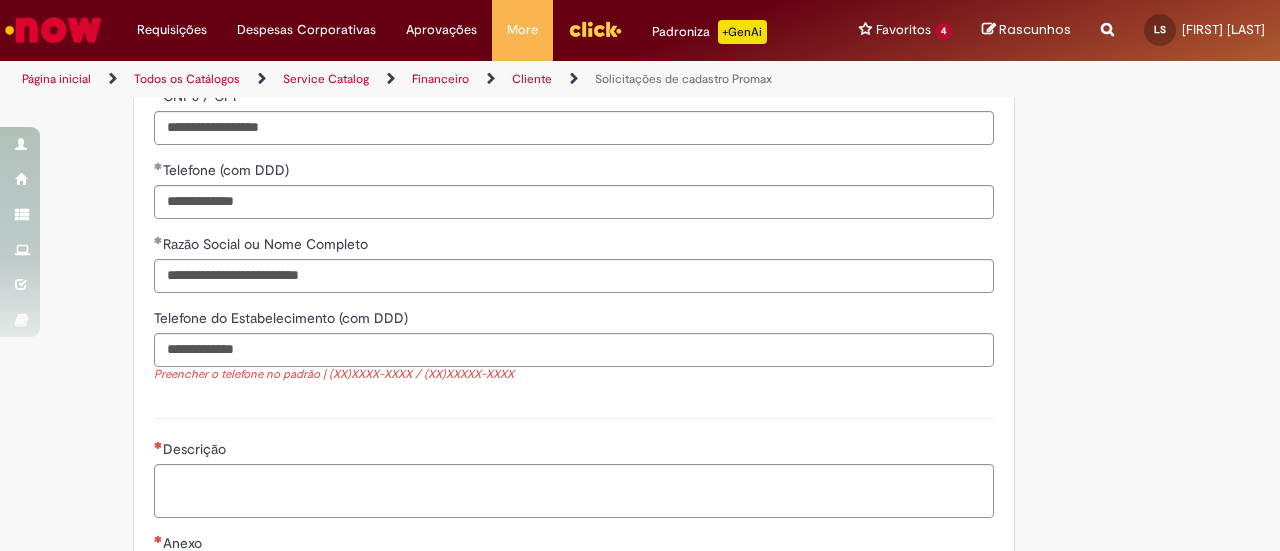 type on "**********" 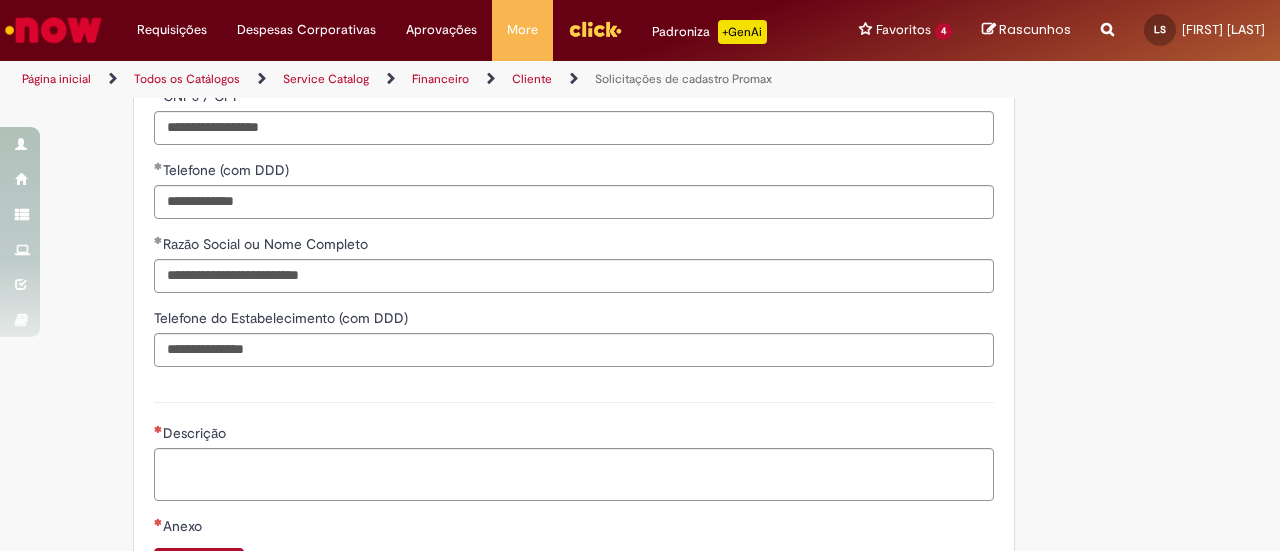 click on "Descrição" at bounding box center (574, 449) 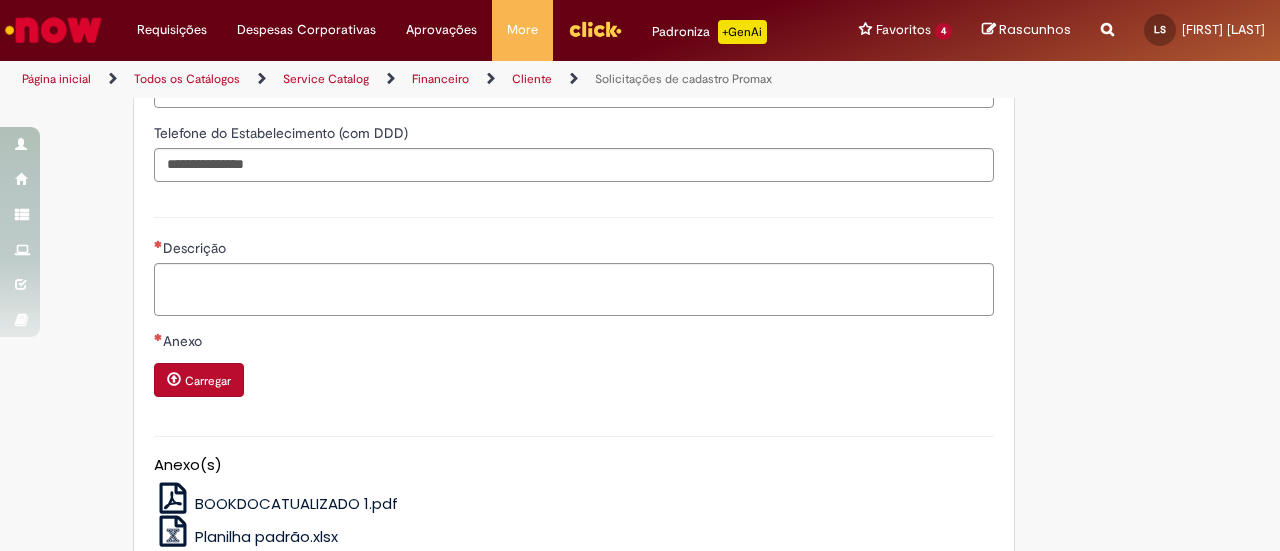 scroll, scrollTop: 2020, scrollLeft: 0, axis: vertical 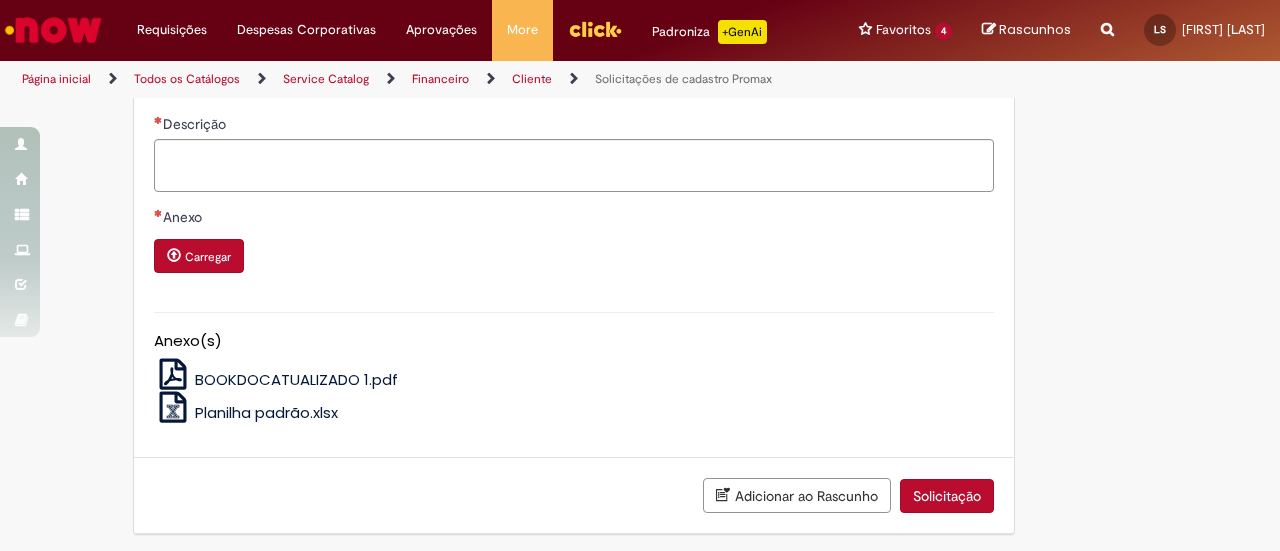 click on "BOOKDOCATUALIZADO 1.pdf" at bounding box center [296, 379] 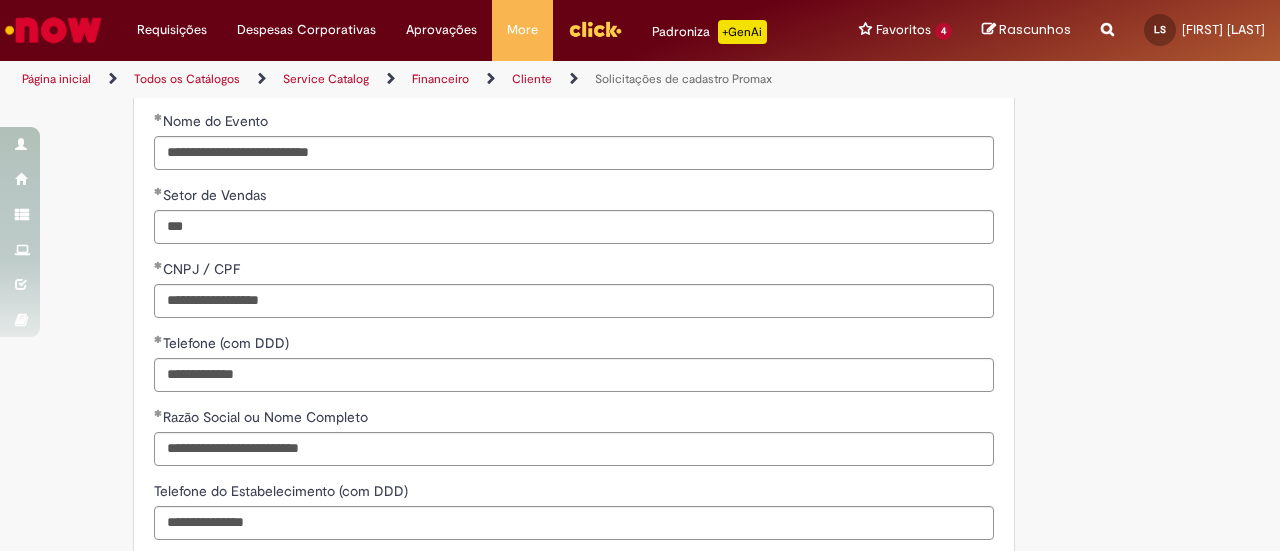 scroll, scrollTop: 1678, scrollLeft: 0, axis: vertical 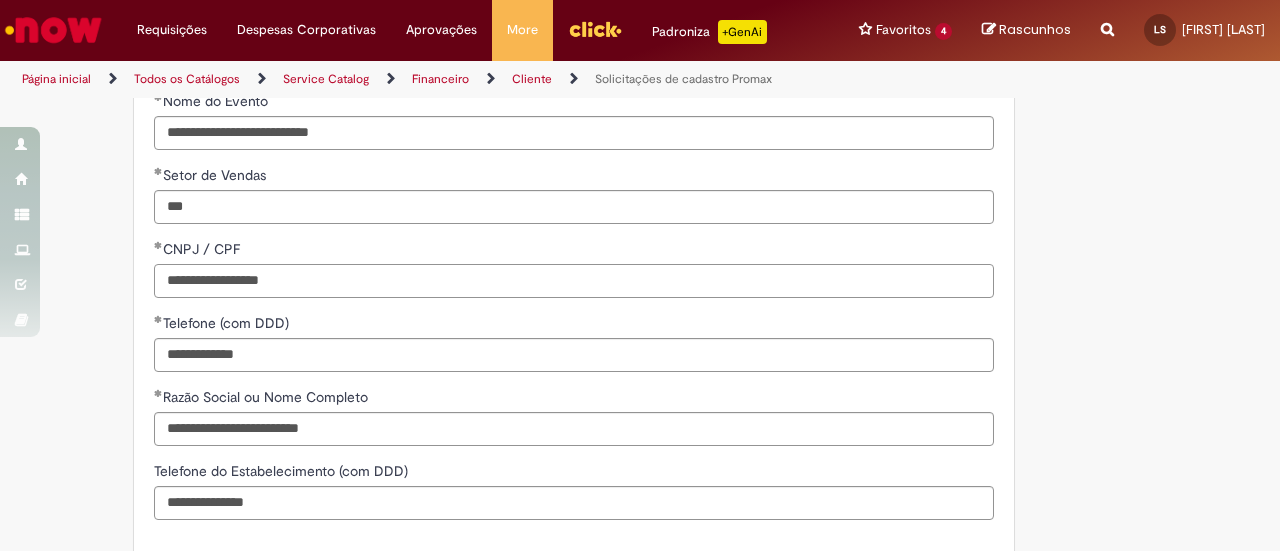 drag, startPoint x: 362, startPoint y: 267, endPoint x: 145, endPoint y: 261, distance: 217.08293 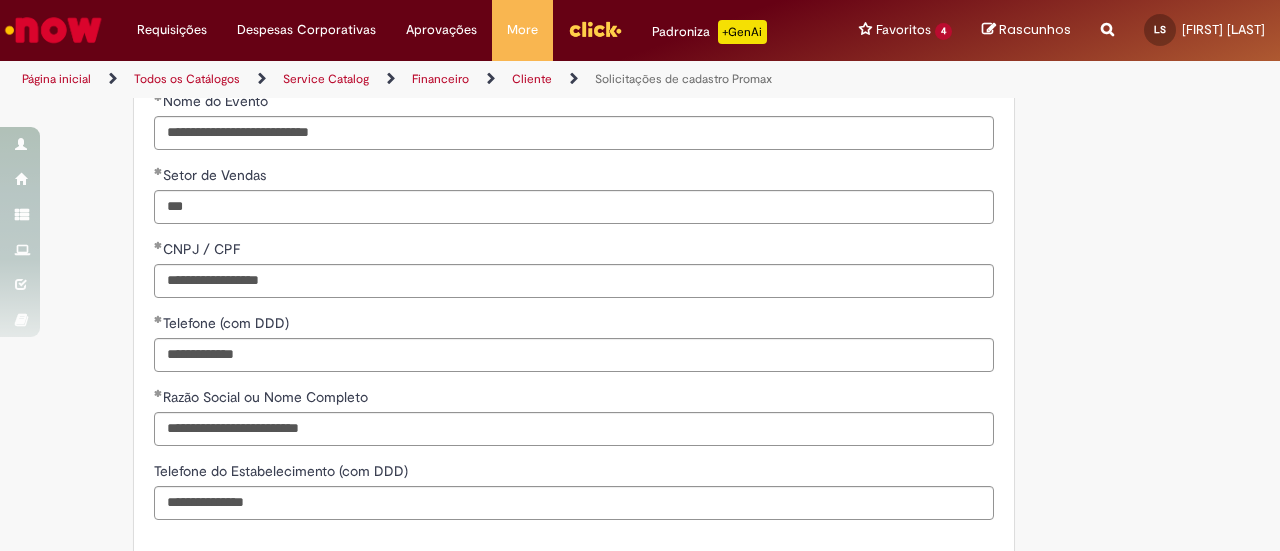 click on "**********" at bounding box center (574, -89) 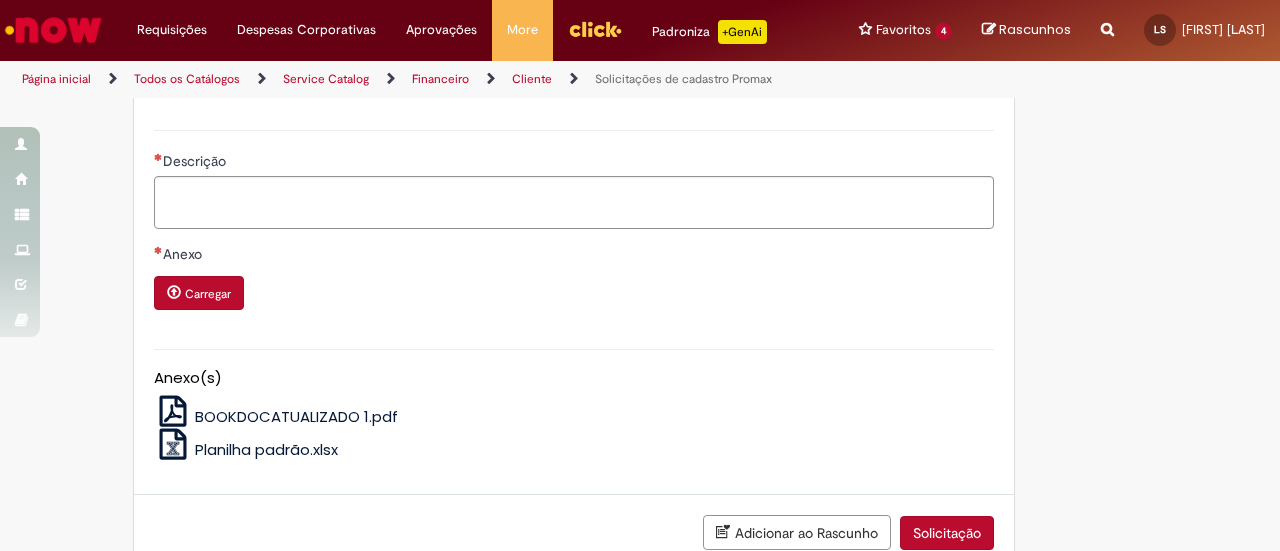 scroll, scrollTop: 2107, scrollLeft: 0, axis: vertical 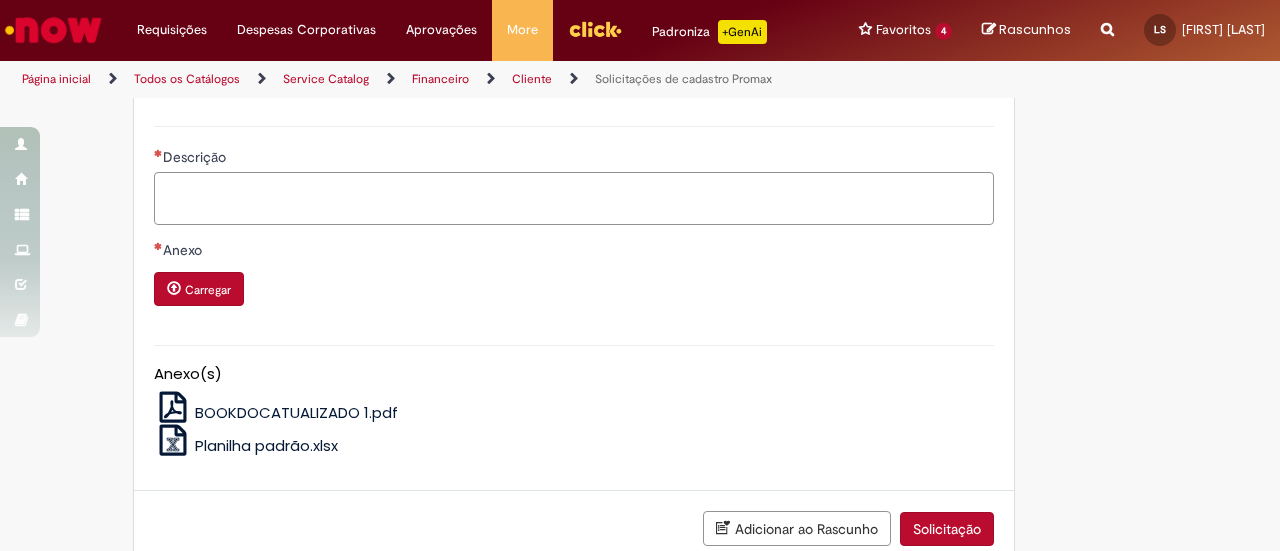 click on "Descrição" at bounding box center (574, 198) 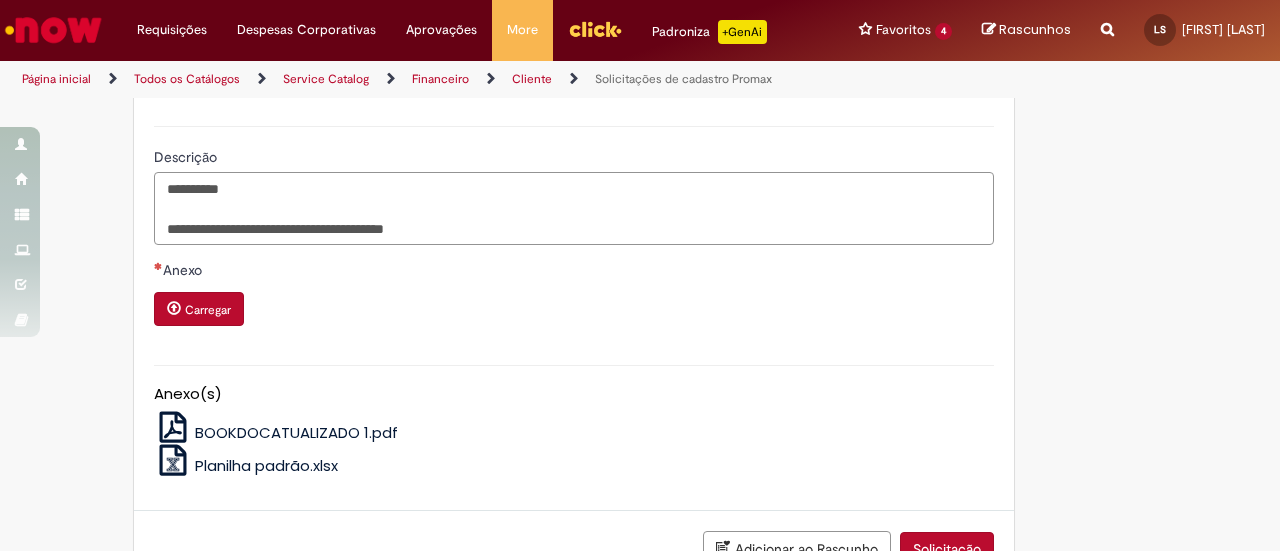 click on "**********" at bounding box center [574, 208] 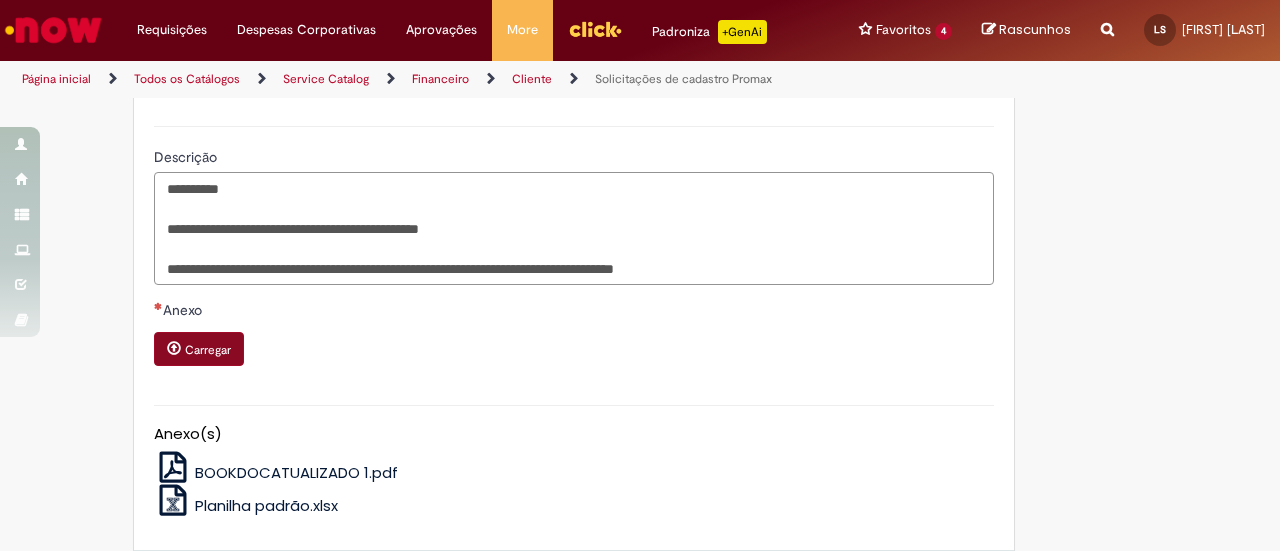 type on "**********" 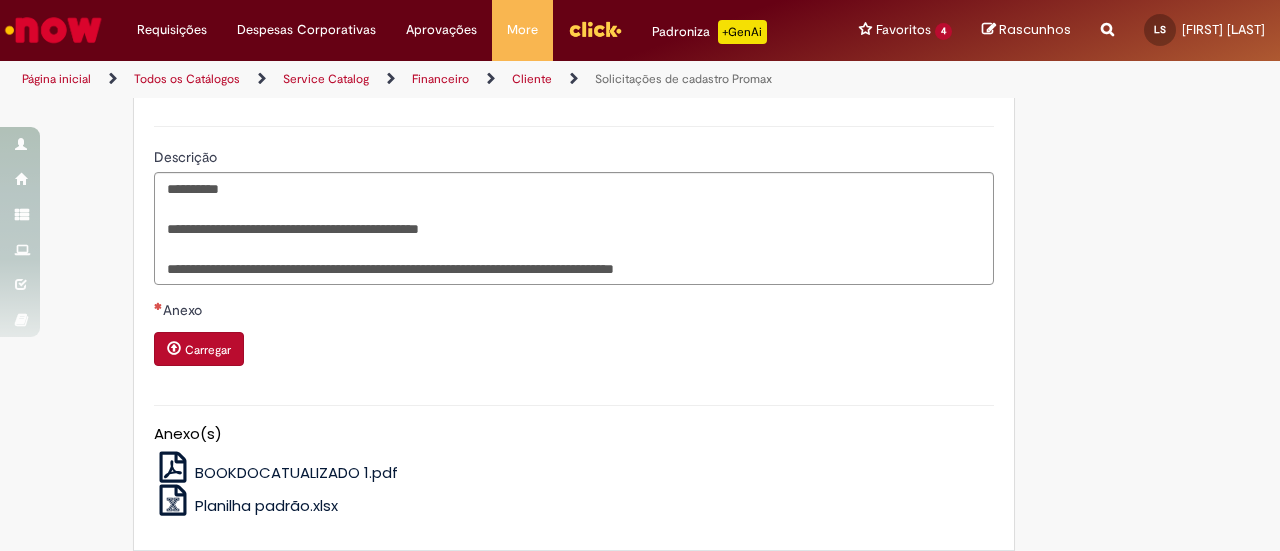 click on "Carregar" at bounding box center (199, 349) 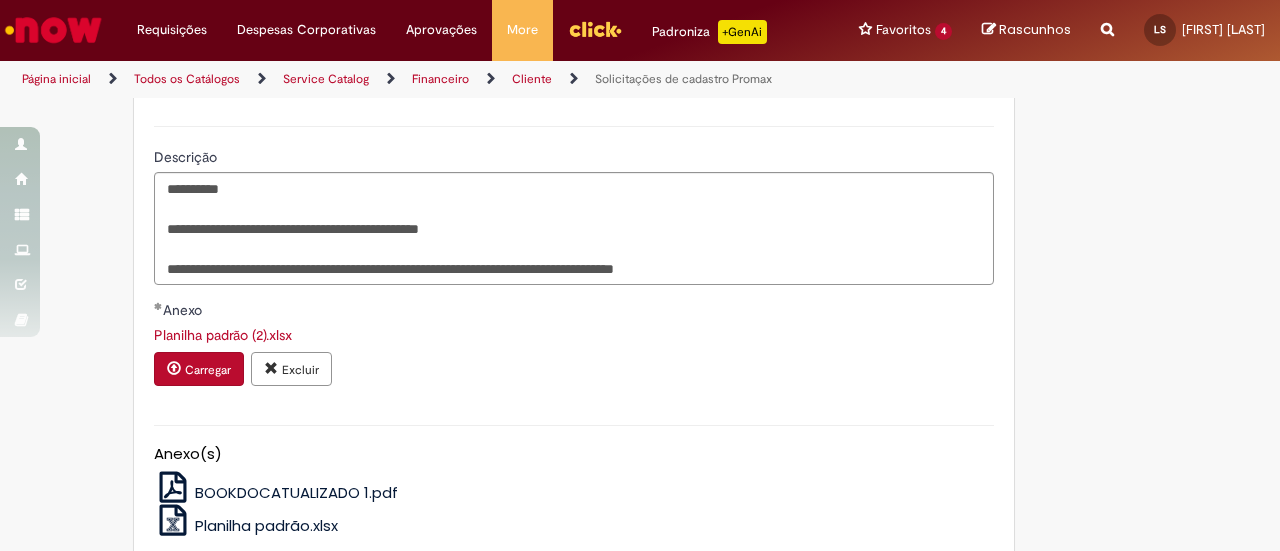scroll, scrollTop: 2220, scrollLeft: 0, axis: vertical 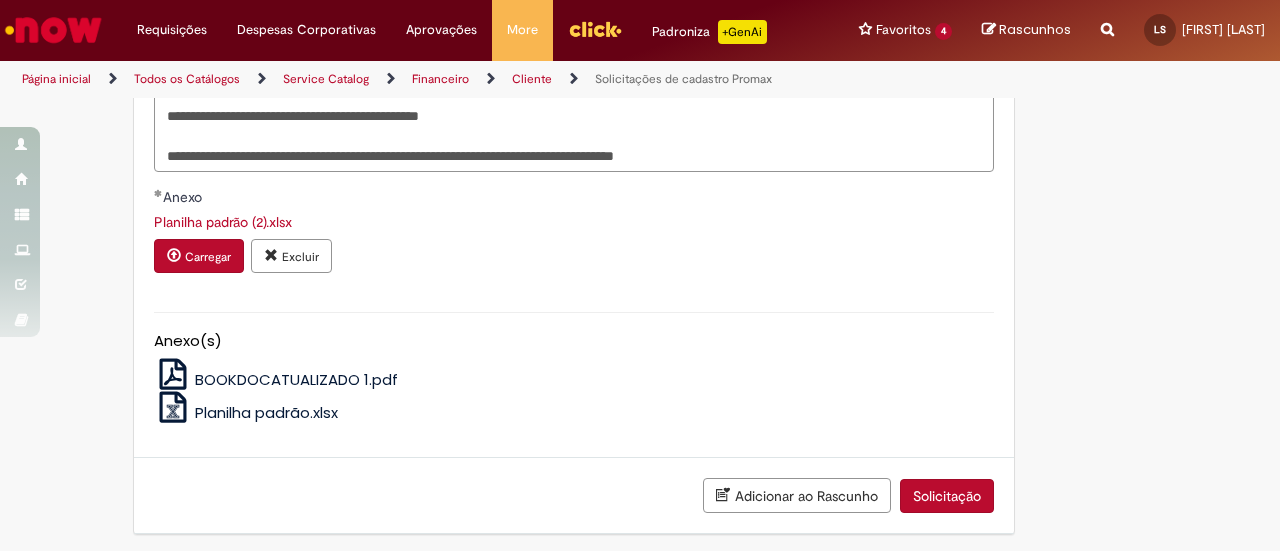 click on "Solicitação" at bounding box center (947, 496) 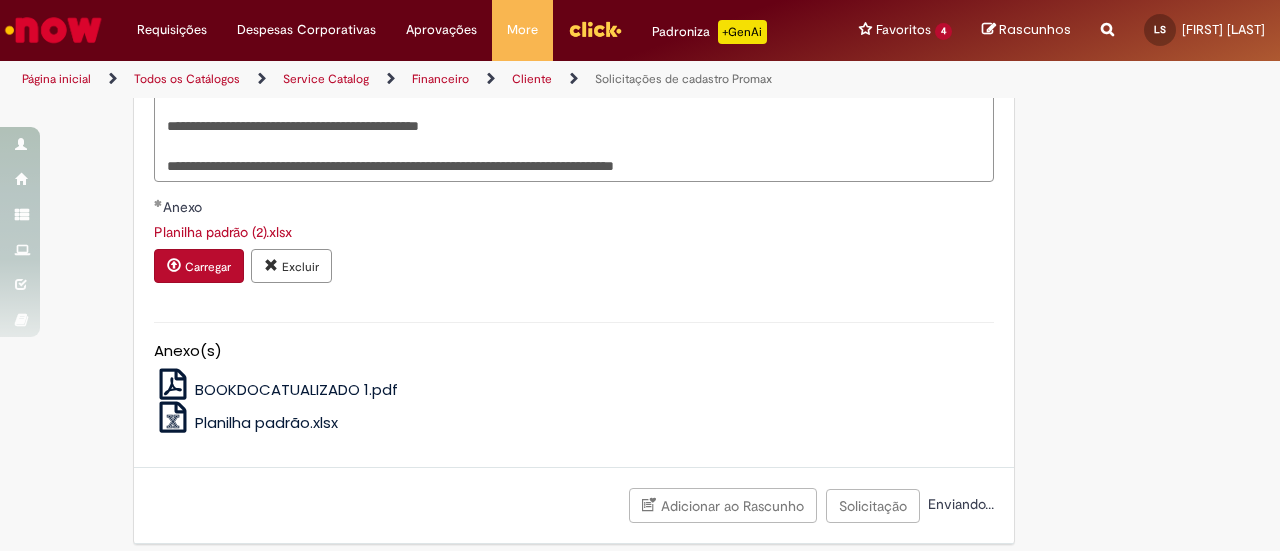 scroll, scrollTop: 2220, scrollLeft: 0, axis: vertical 